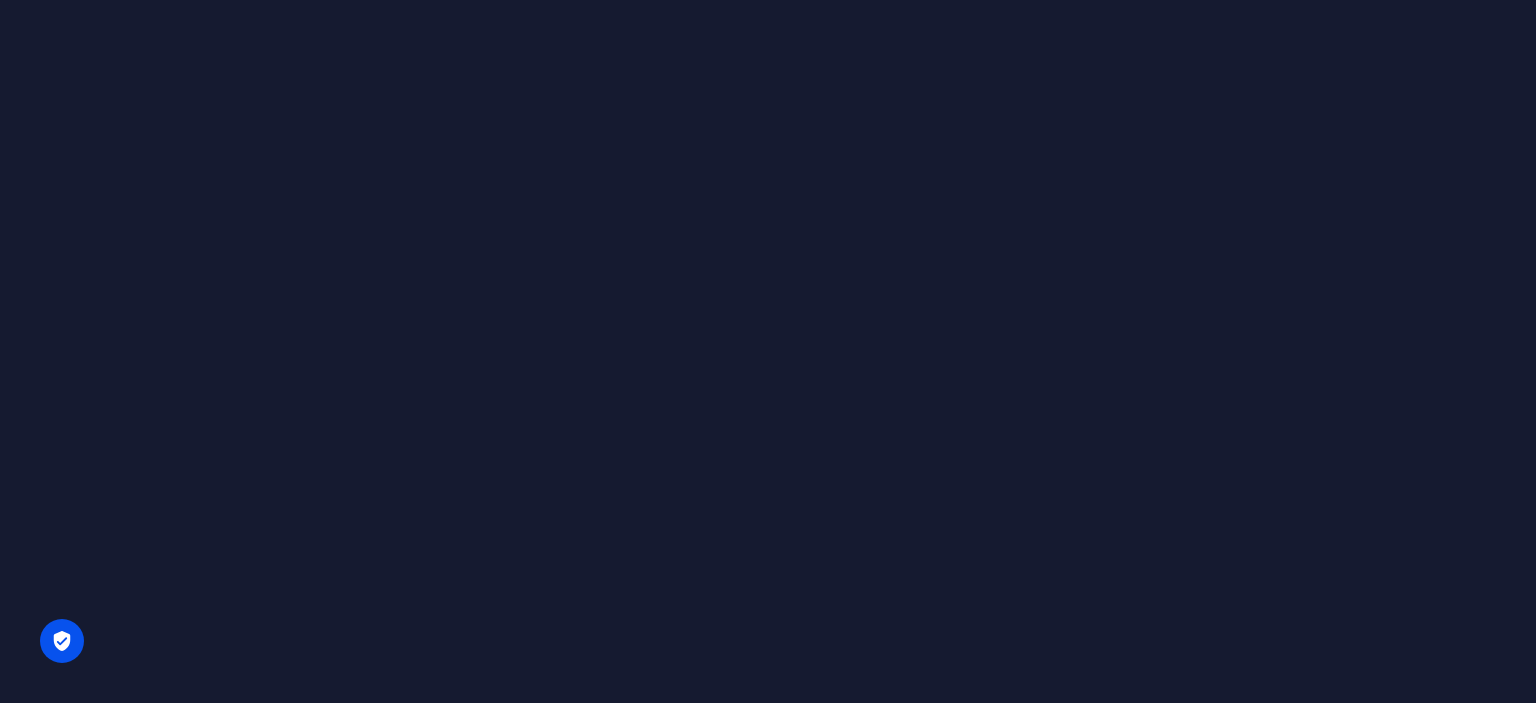 scroll, scrollTop: 0, scrollLeft: 0, axis: both 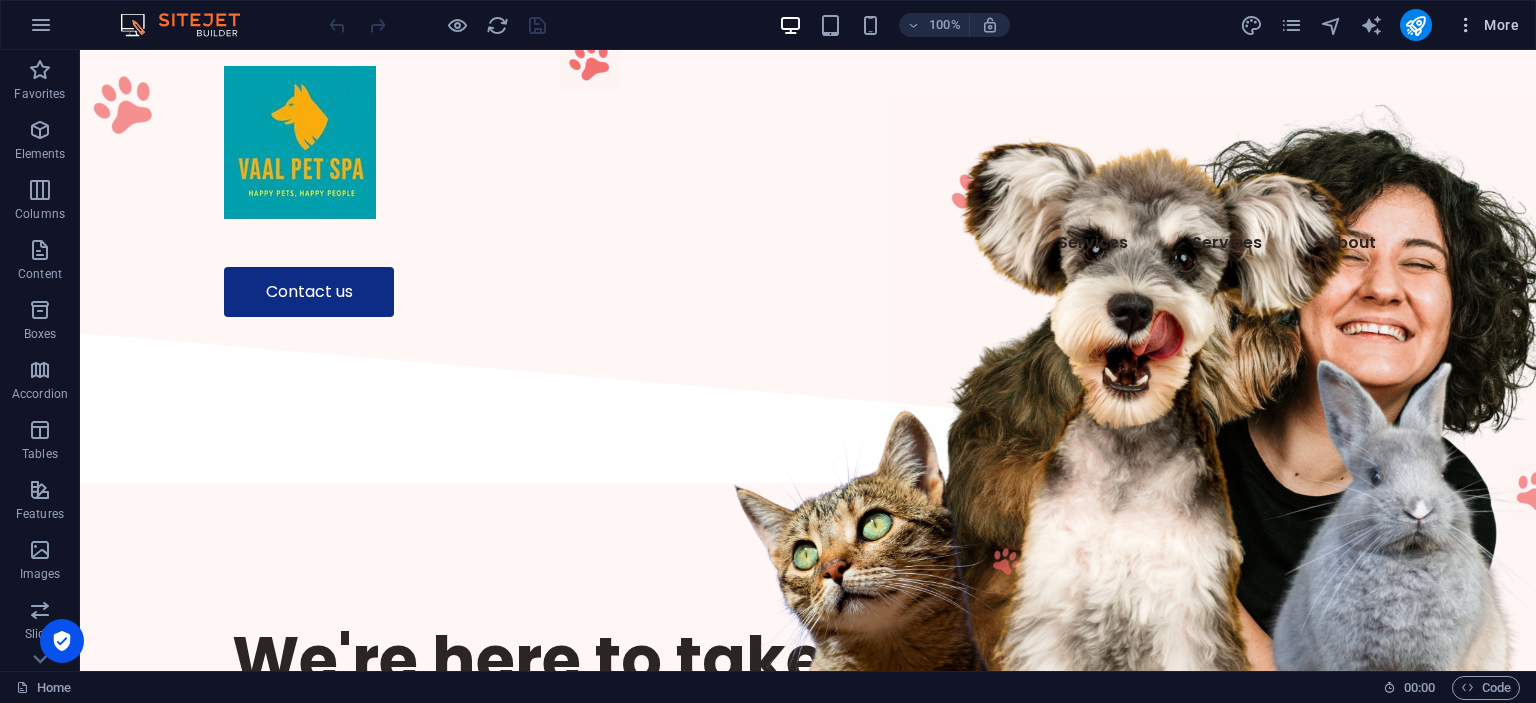click at bounding box center (1466, 25) 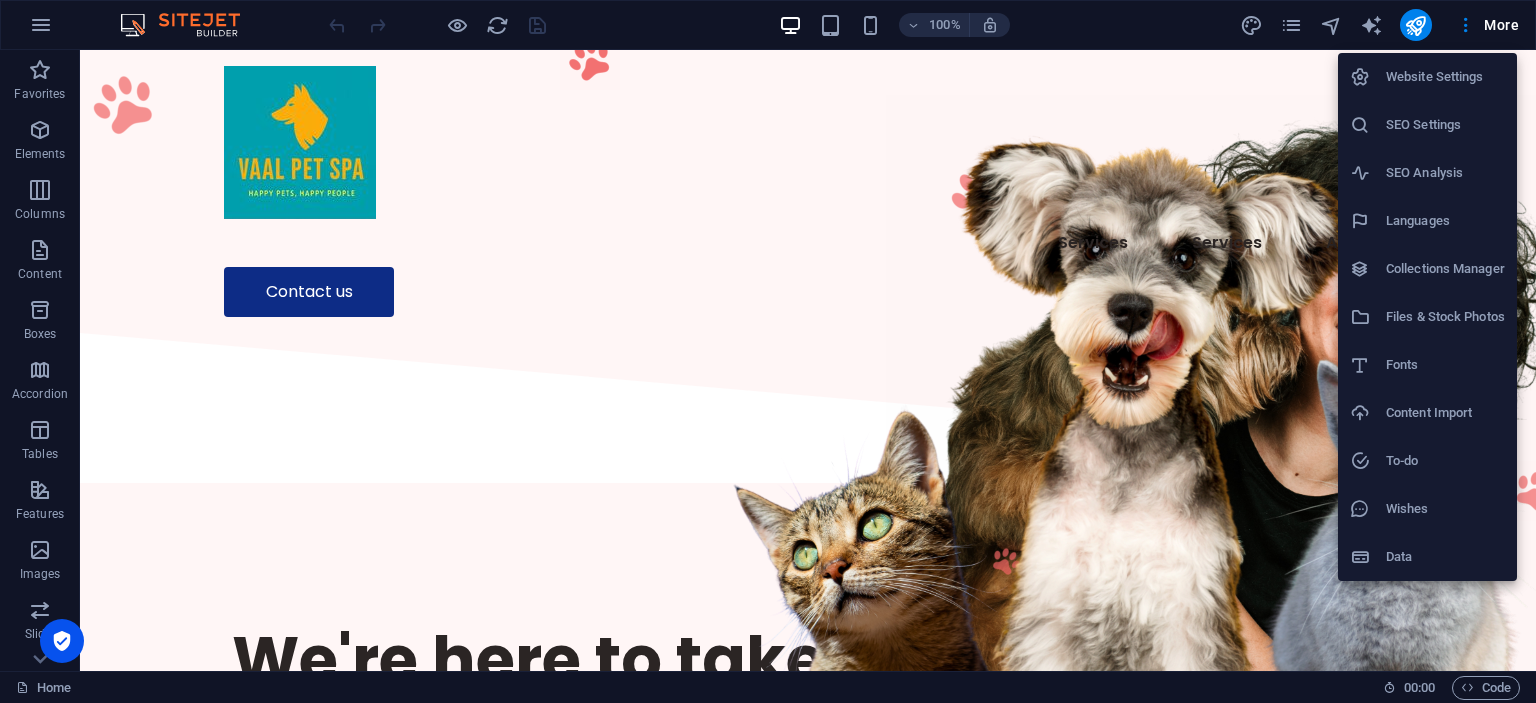 click on "SEO Analysis" at bounding box center (1445, 173) 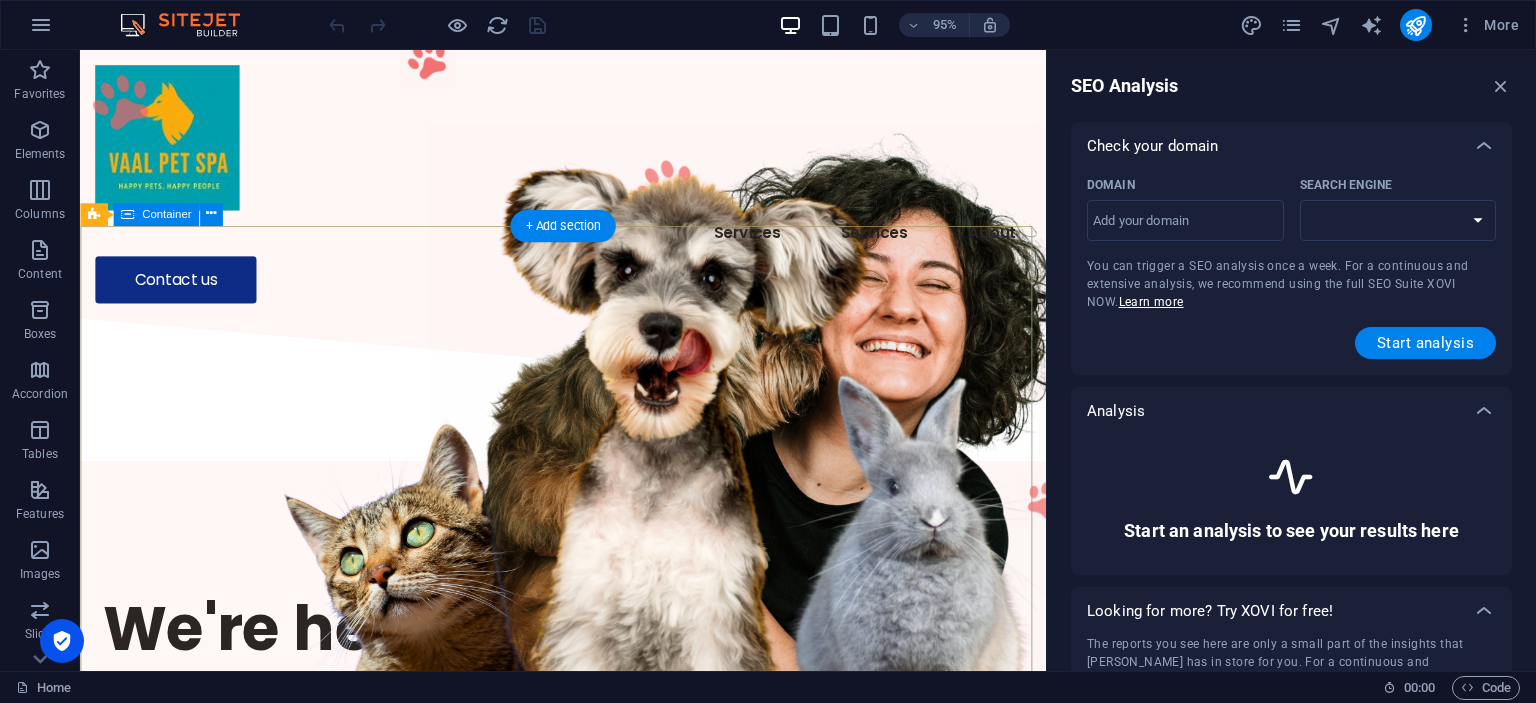 select on "[DOMAIN_NAME]" 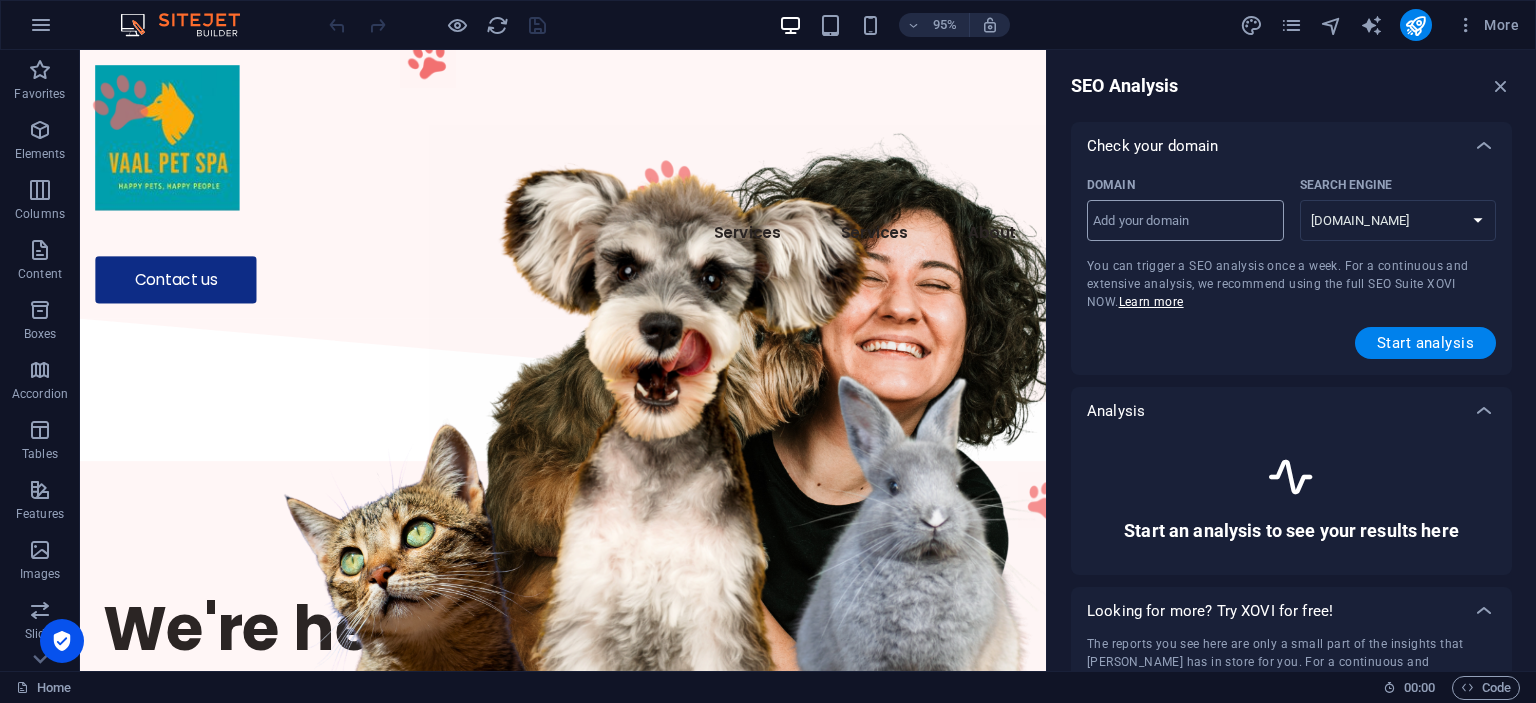click on "Domain ​" at bounding box center (1185, 221) 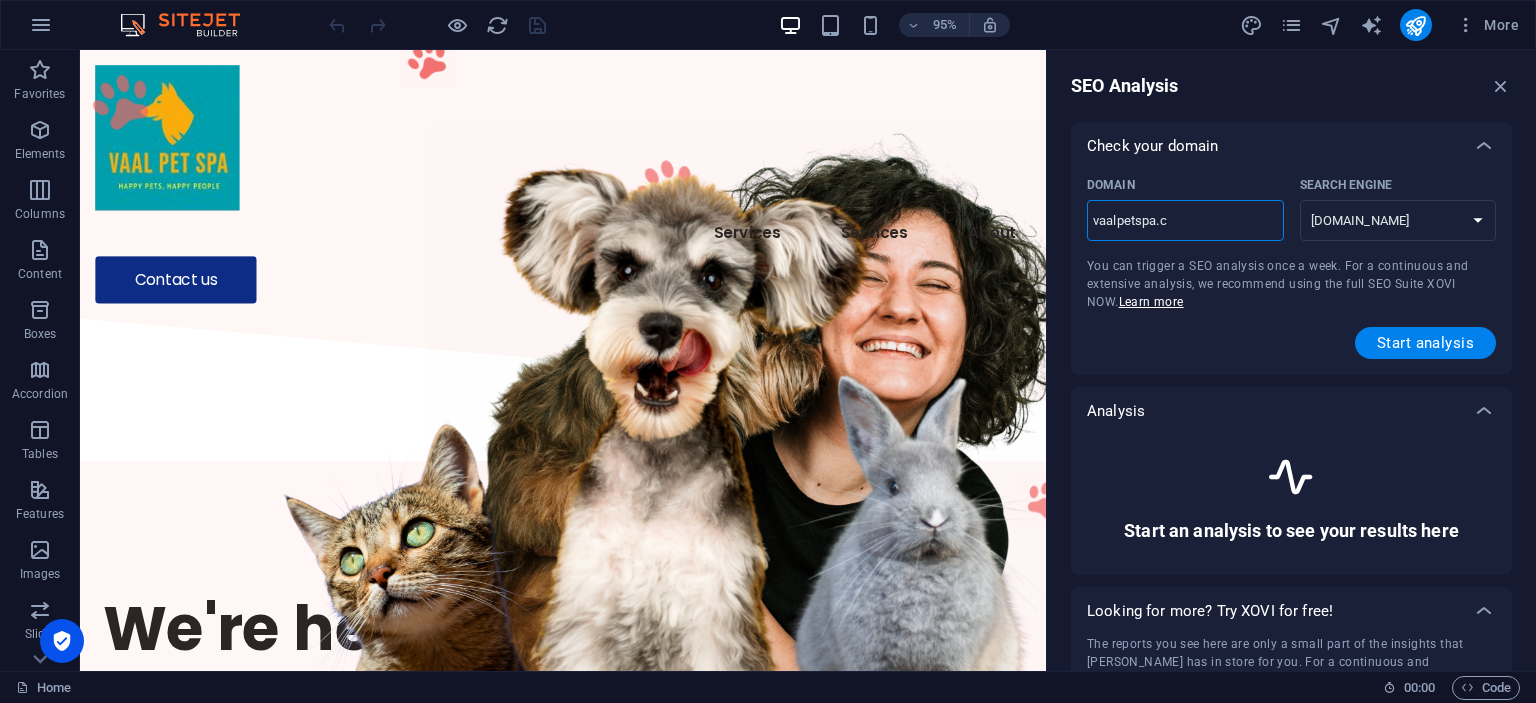 type on "[DOMAIN_NAME]" 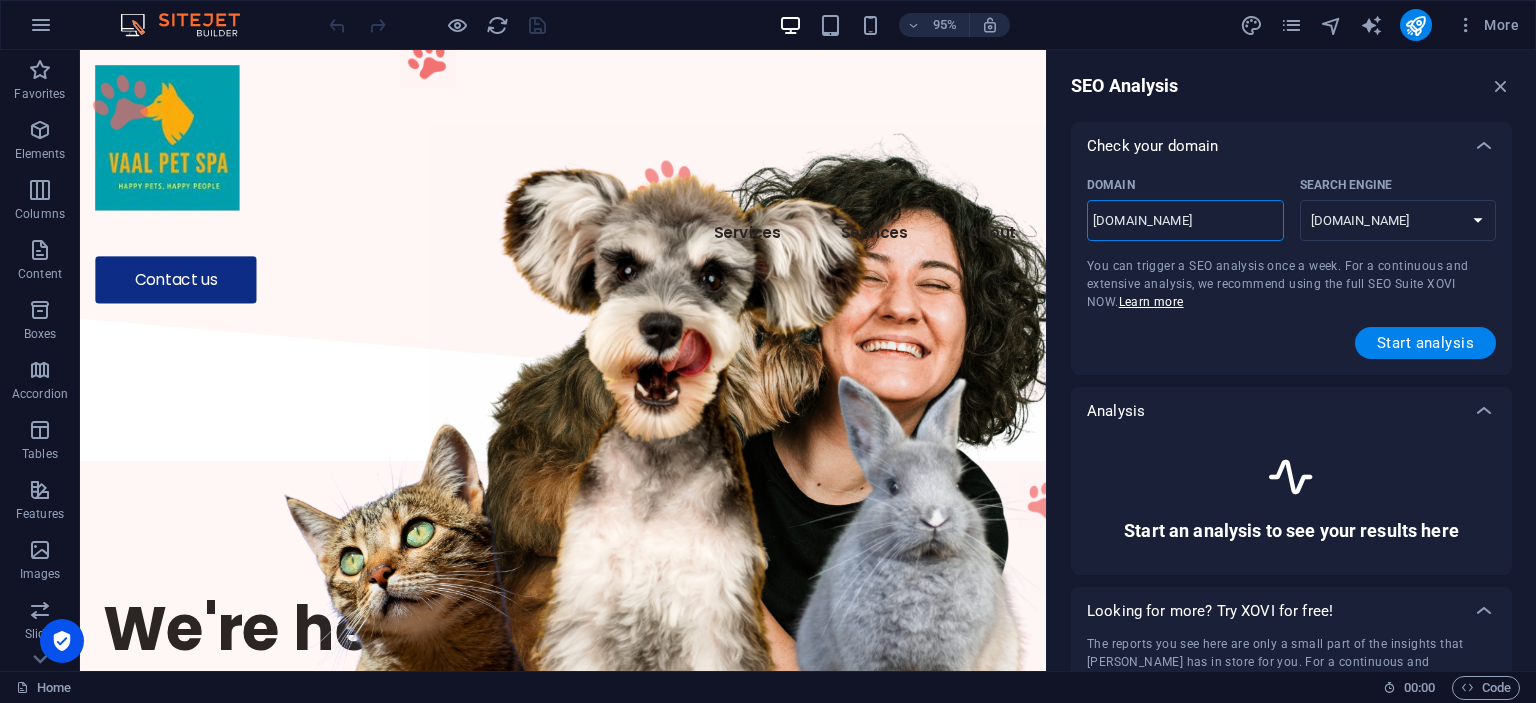 type on "[DOMAIN_NAME]." 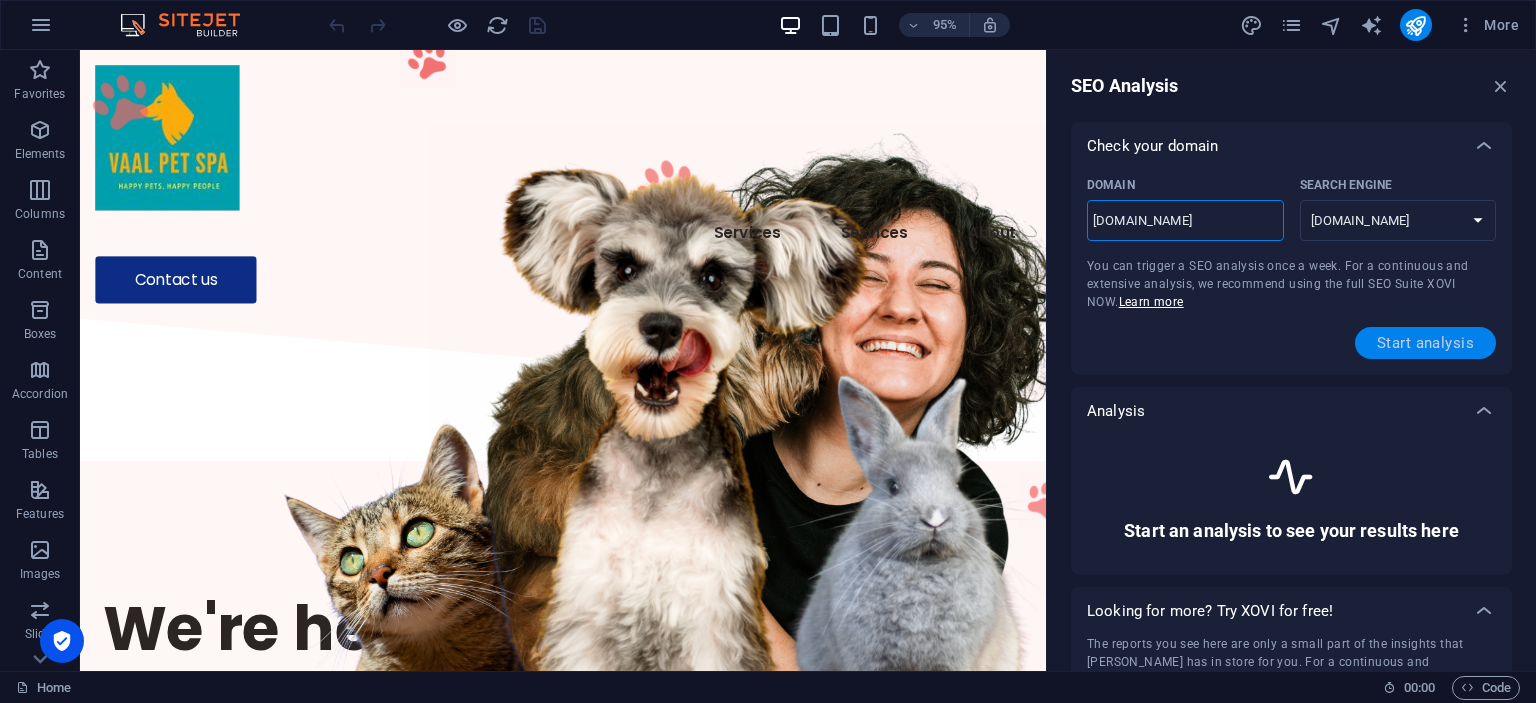 type on "[DOMAIN_NAME]" 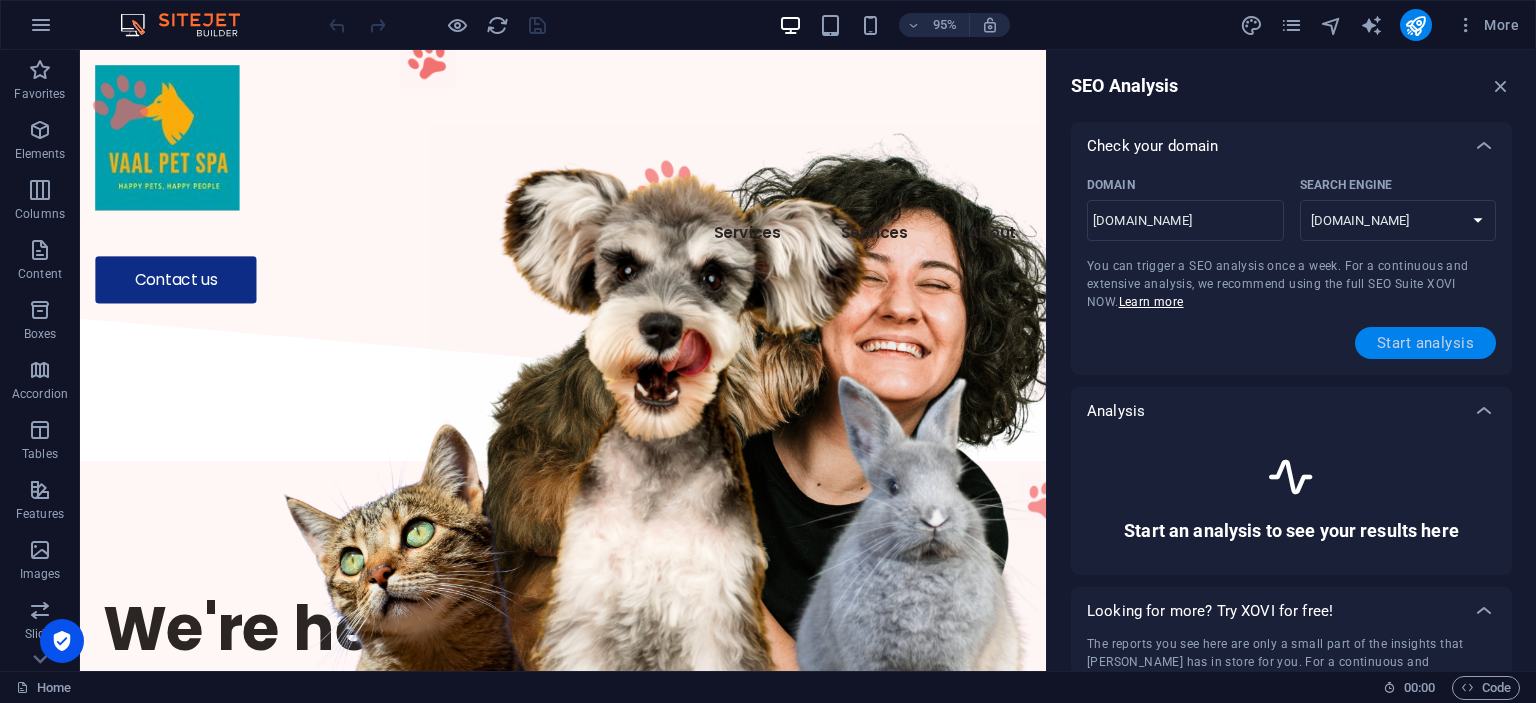 click on "Start analysis" at bounding box center (1425, 343) 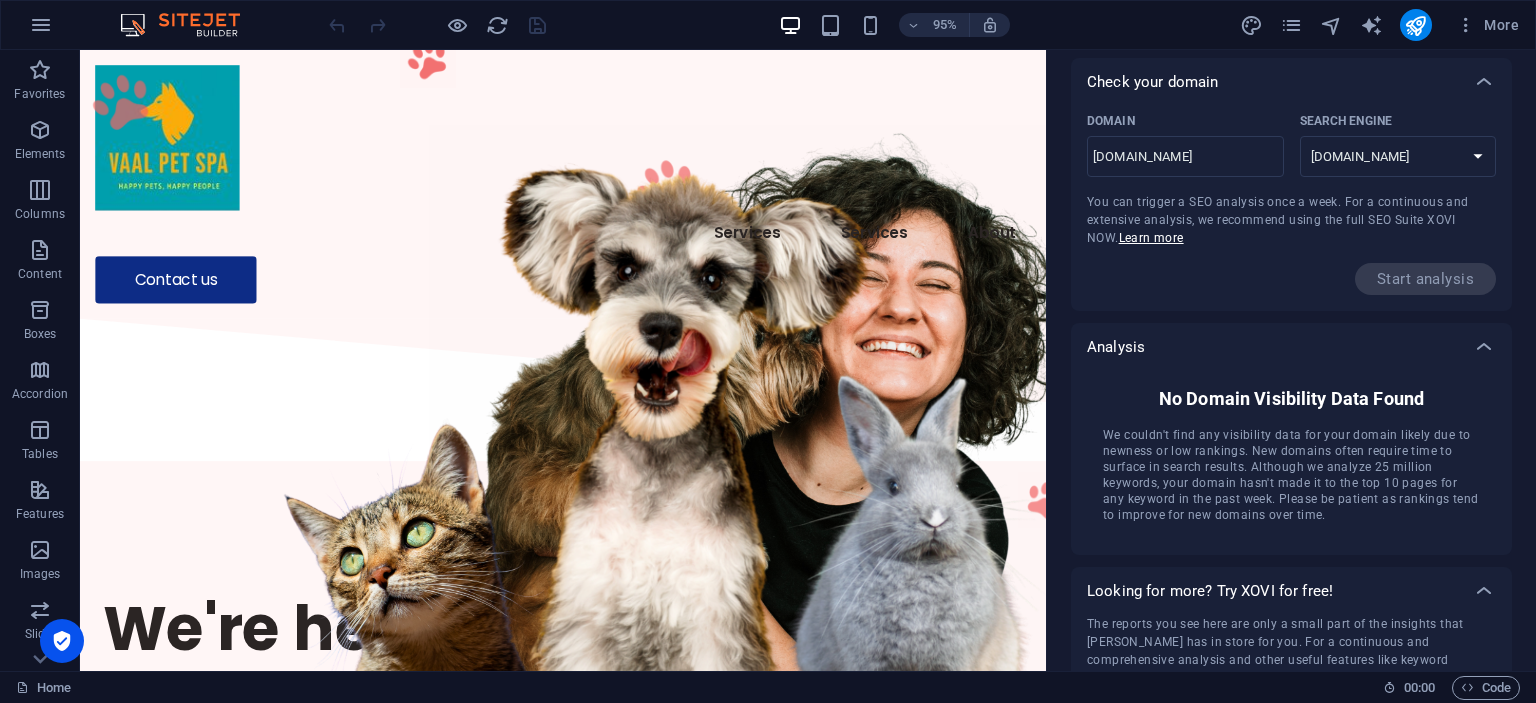 scroll, scrollTop: 0, scrollLeft: 0, axis: both 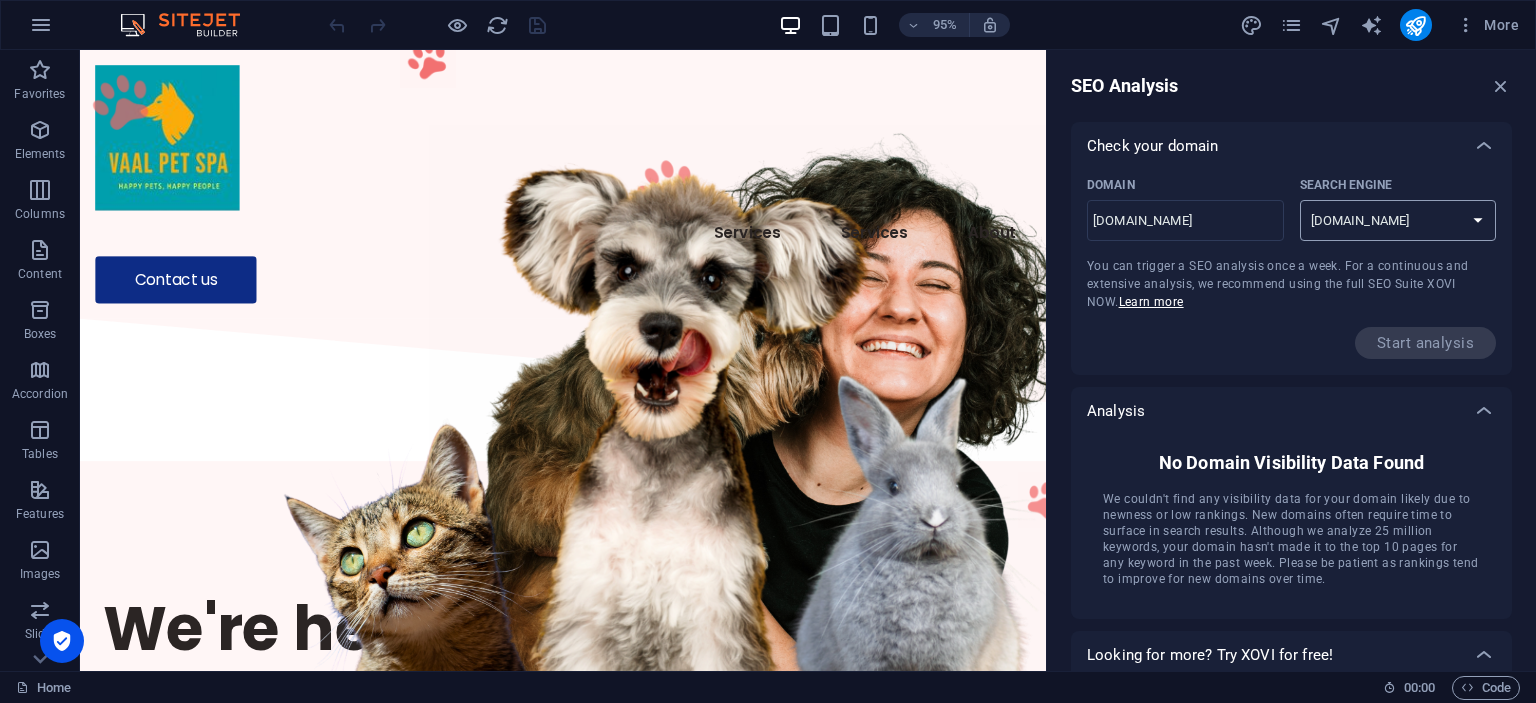 click on "google.de google.at google.es google.co.uk google.fr google.it google.ch google.com google.com.br bing.com" at bounding box center [1398, 220] 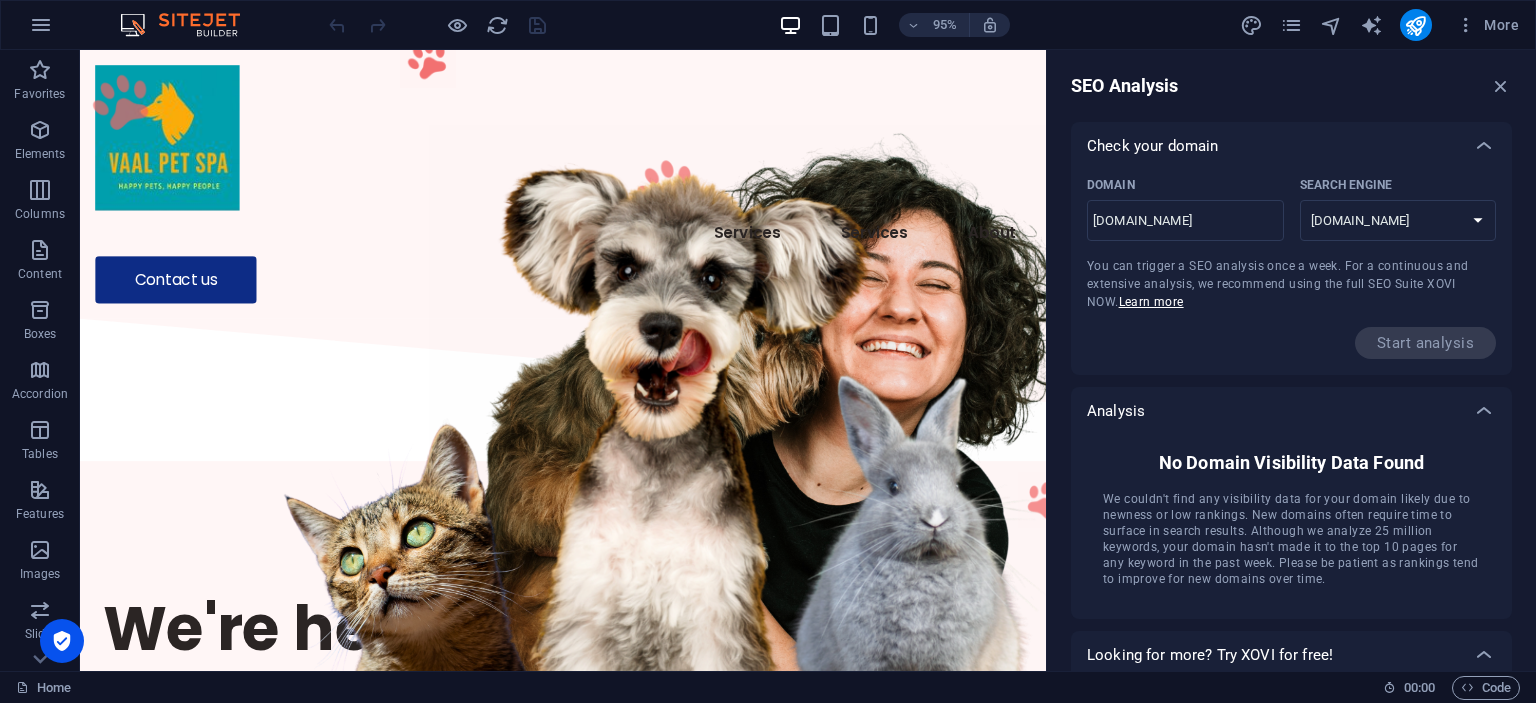 click on "google.de google.at google.es google.co.uk google.fr google.it google.ch google.com google.com.br bing.com" at bounding box center (1398, 220) 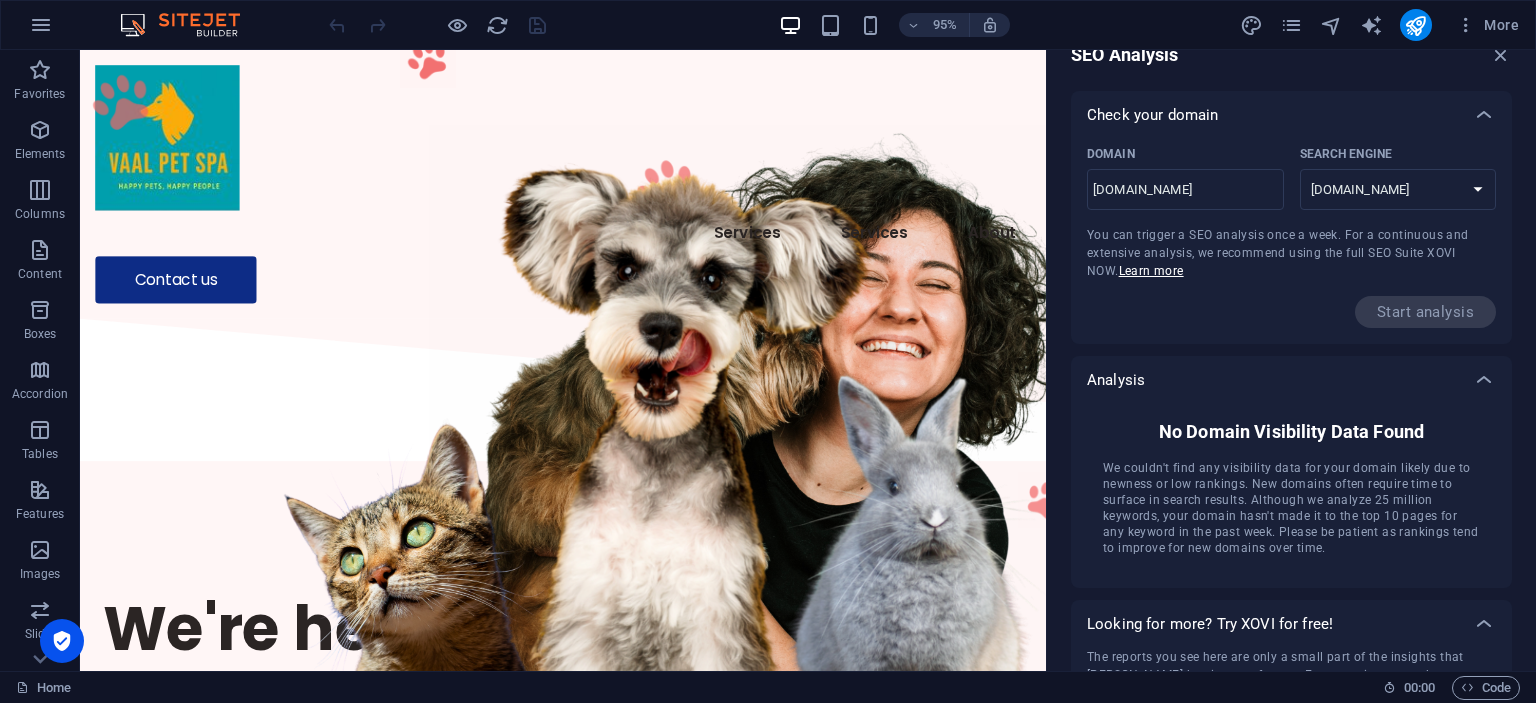 scroll, scrollTop: 0, scrollLeft: 0, axis: both 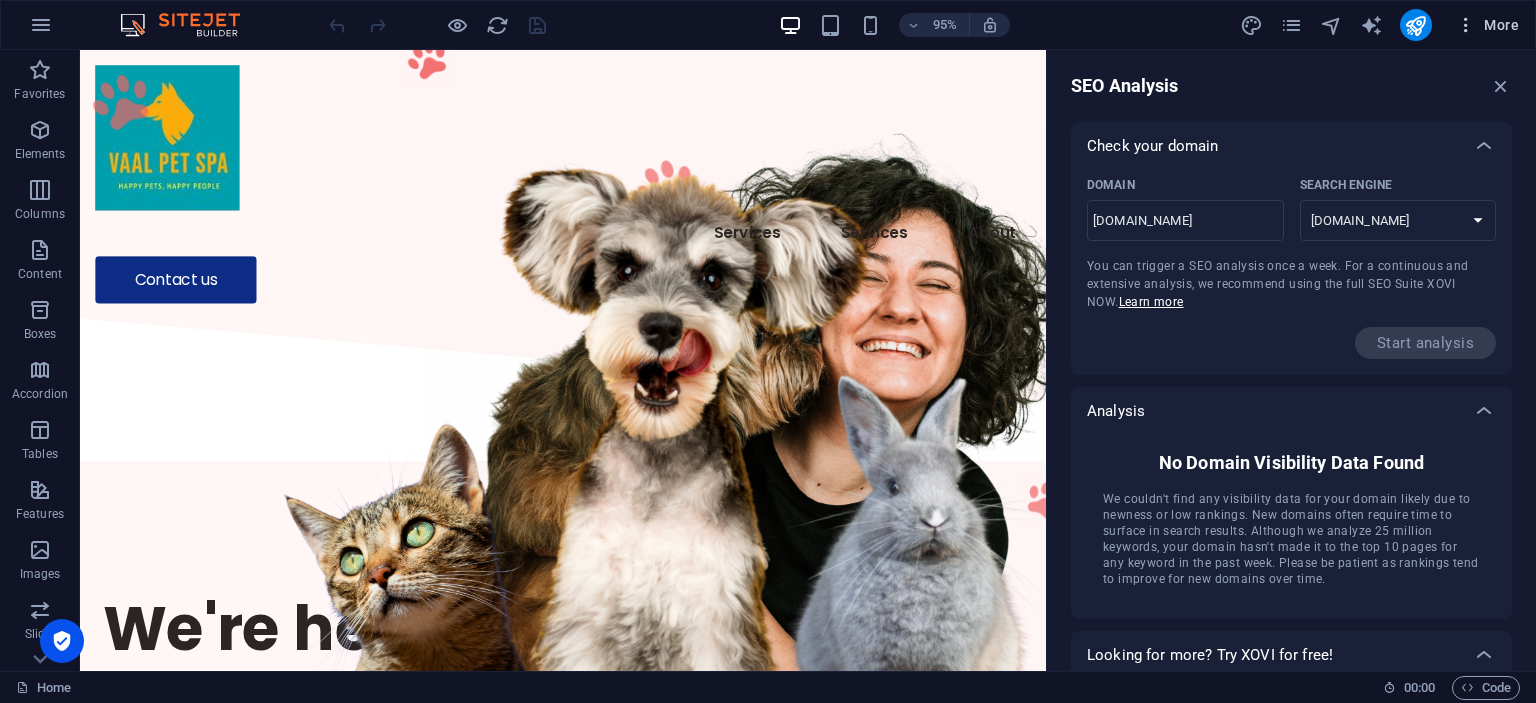 click at bounding box center [1466, 25] 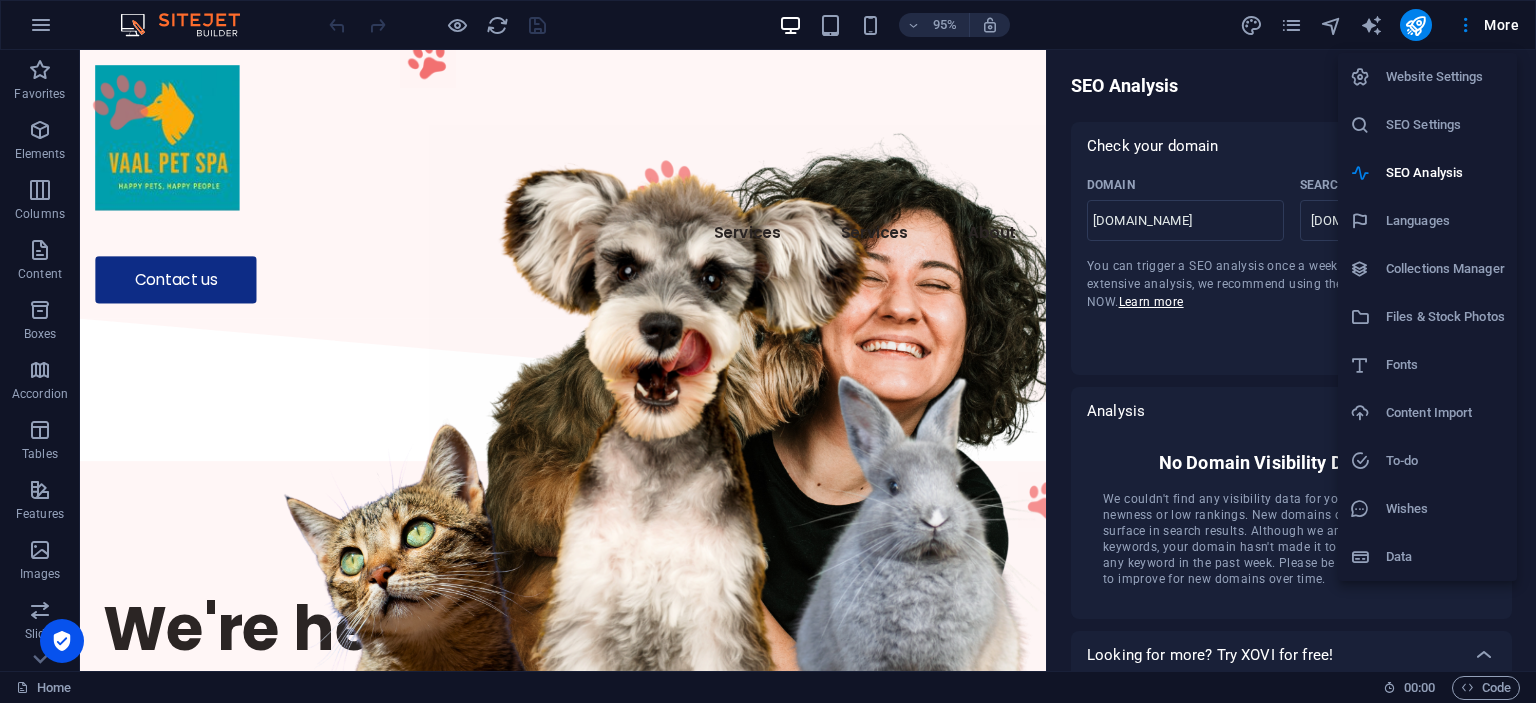 click on "SEO Settings" at bounding box center (1445, 125) 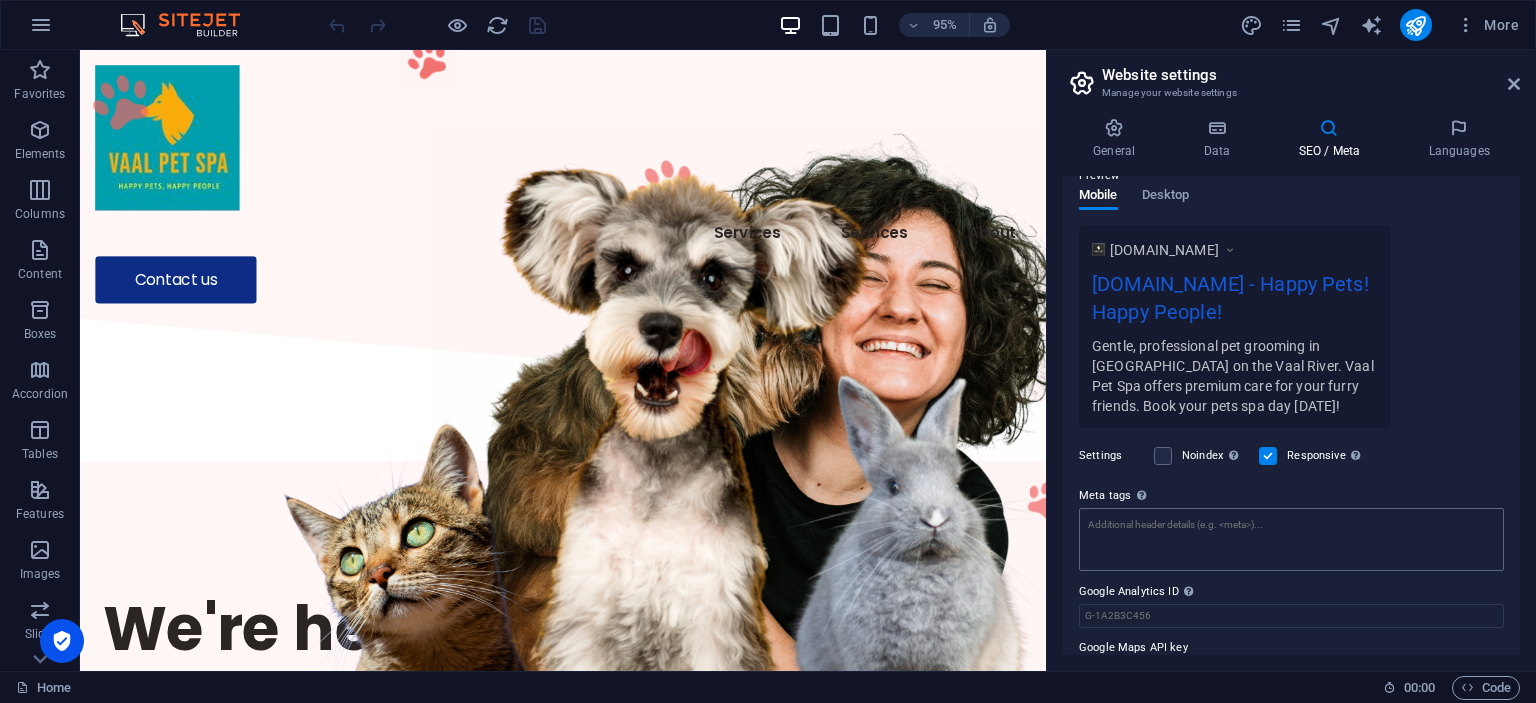 scroll, scrollTop: 343, scrollLeft: 0, axis: vertical 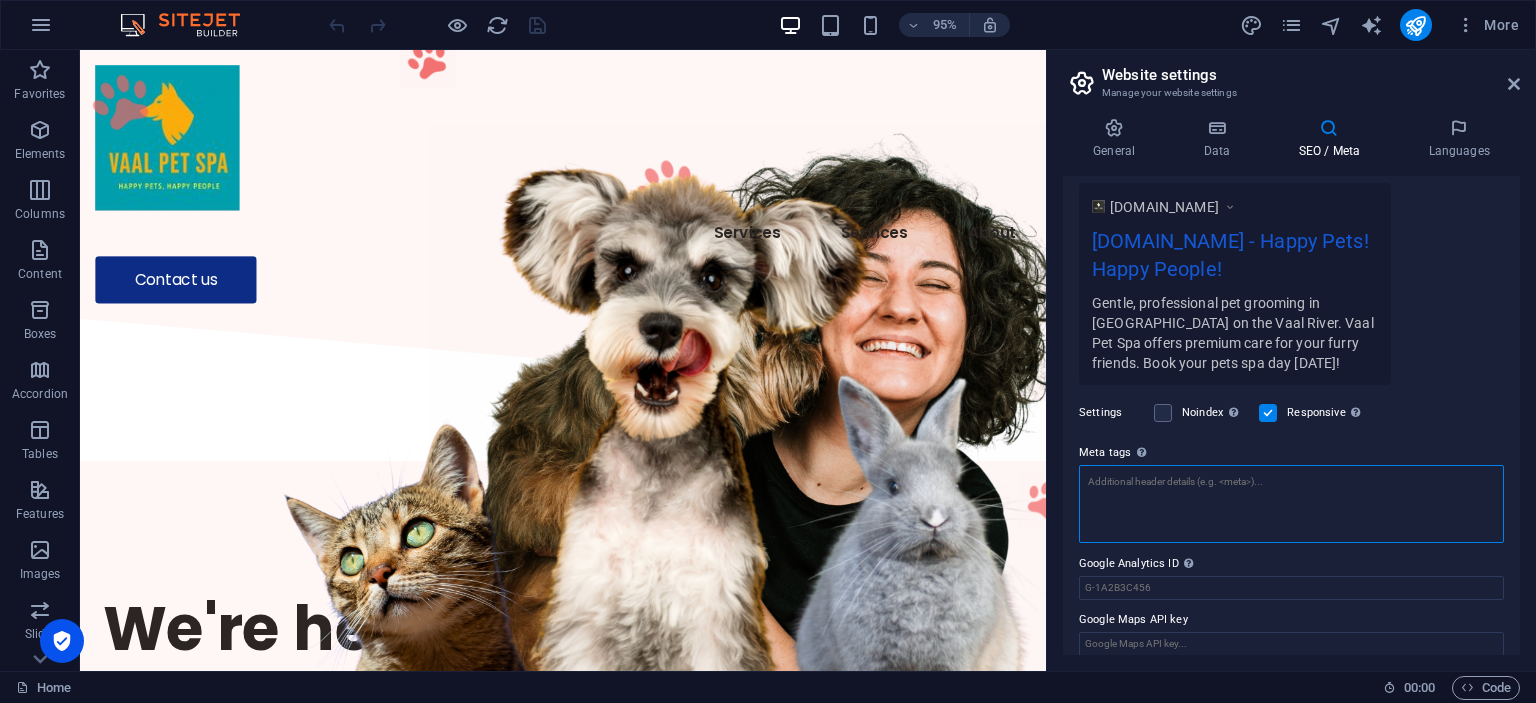 click on "Meta tags Enter HTML code here that will be placed inside the  tags of your website. Please note that your website may not function if you include code with errors." at bounding box center (1291, 504) 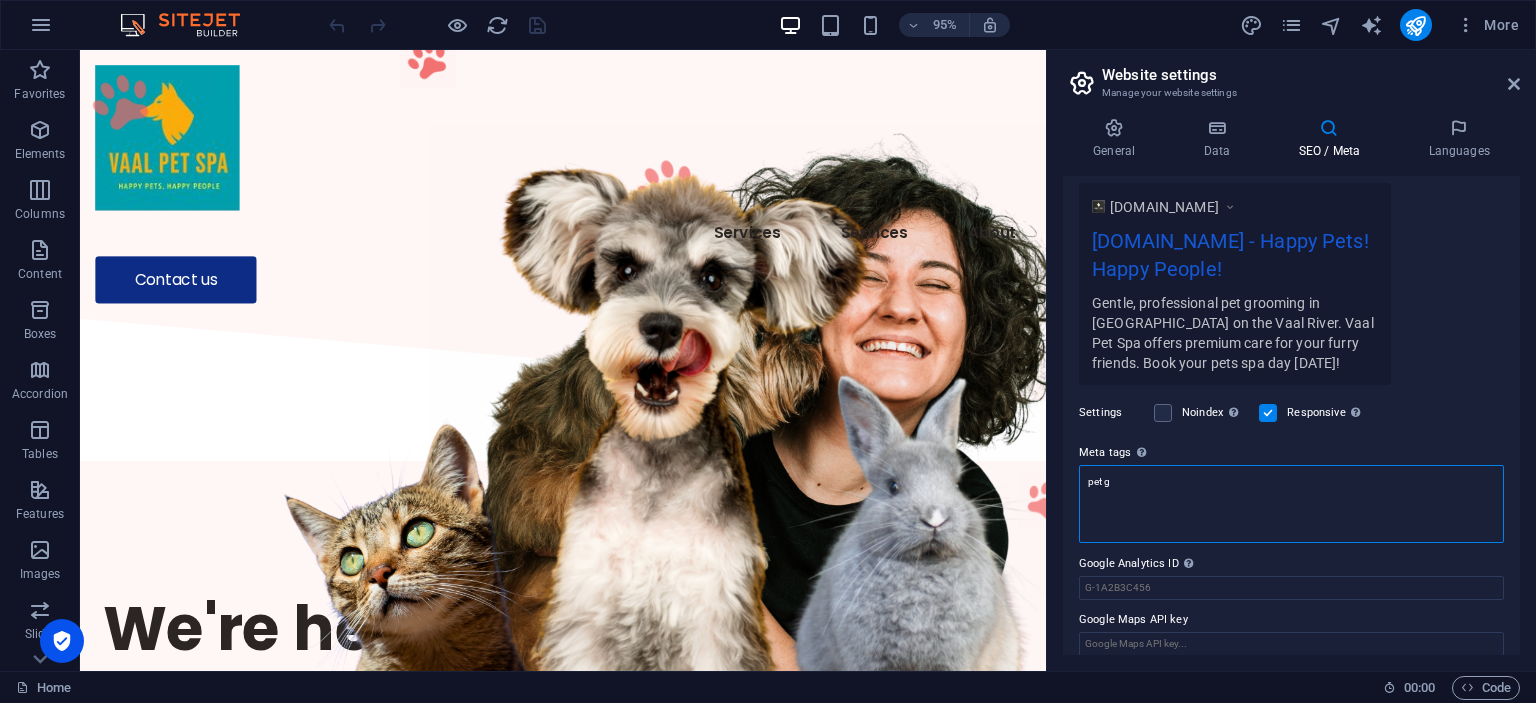 type on "pet gt" 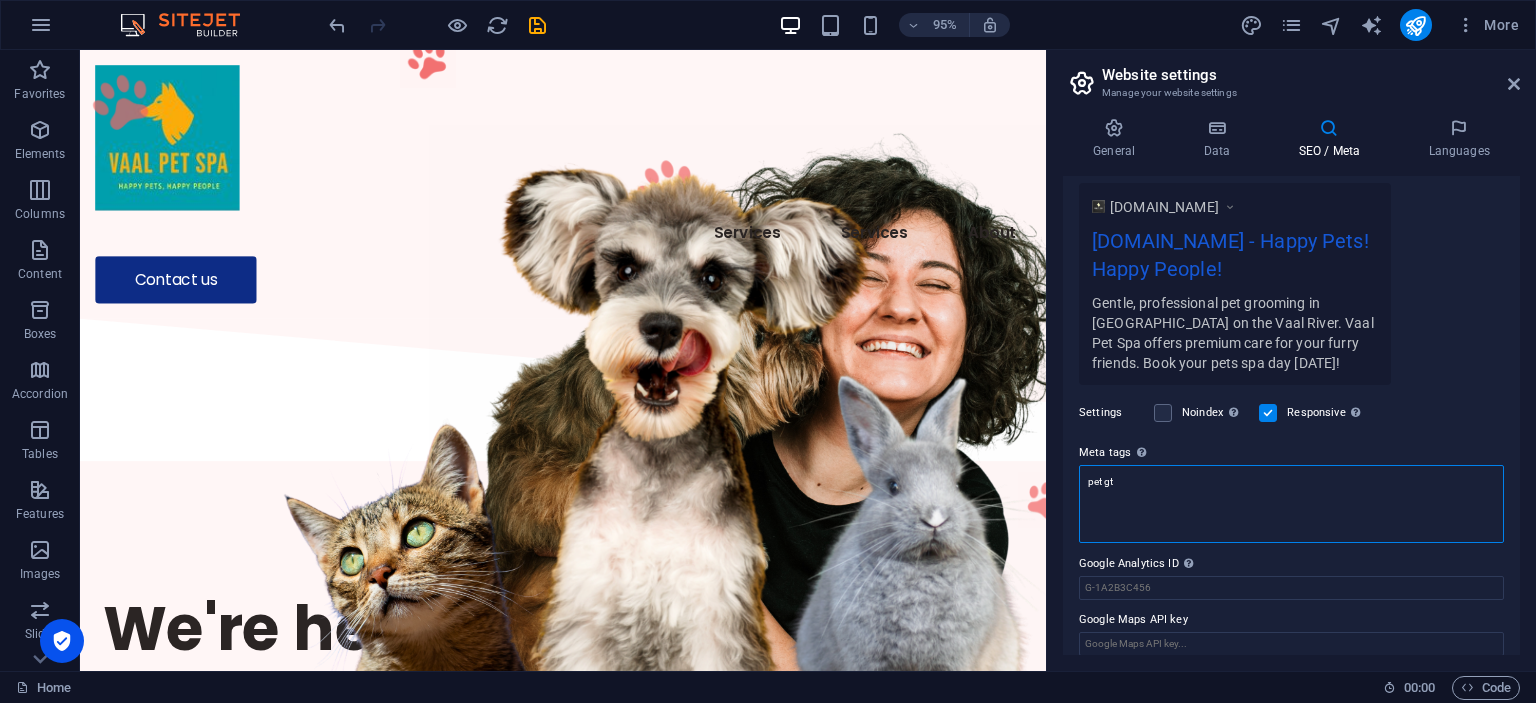 drag, startPoint x: 1084, startPoint y: 480, endPoint x: 1052, endPoint y: 479, distance: 32.01562 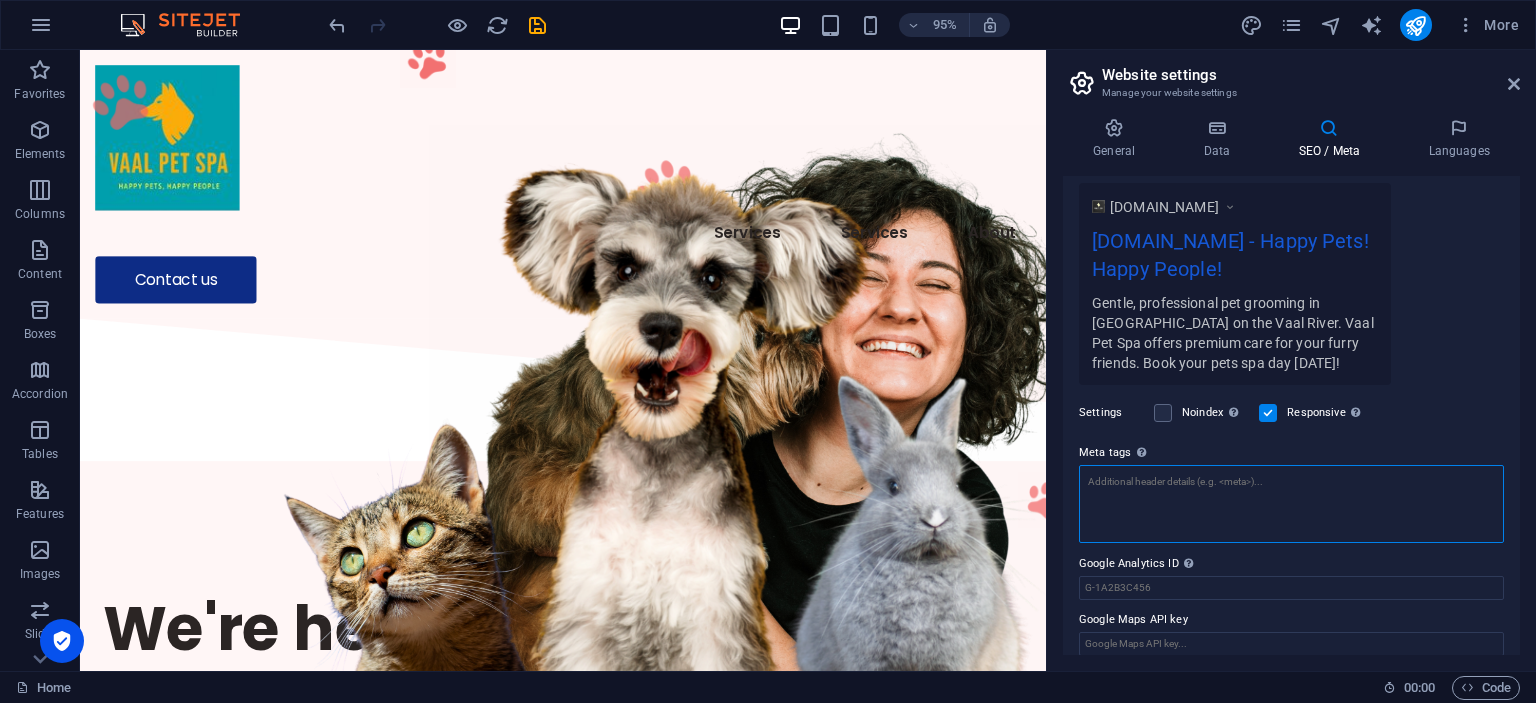 click on "Meta tags Enter HTML code here that will be placed inside the  tags of your website. Please note that your website may not function if you include code with errors." at bounding box center (1291, 504) 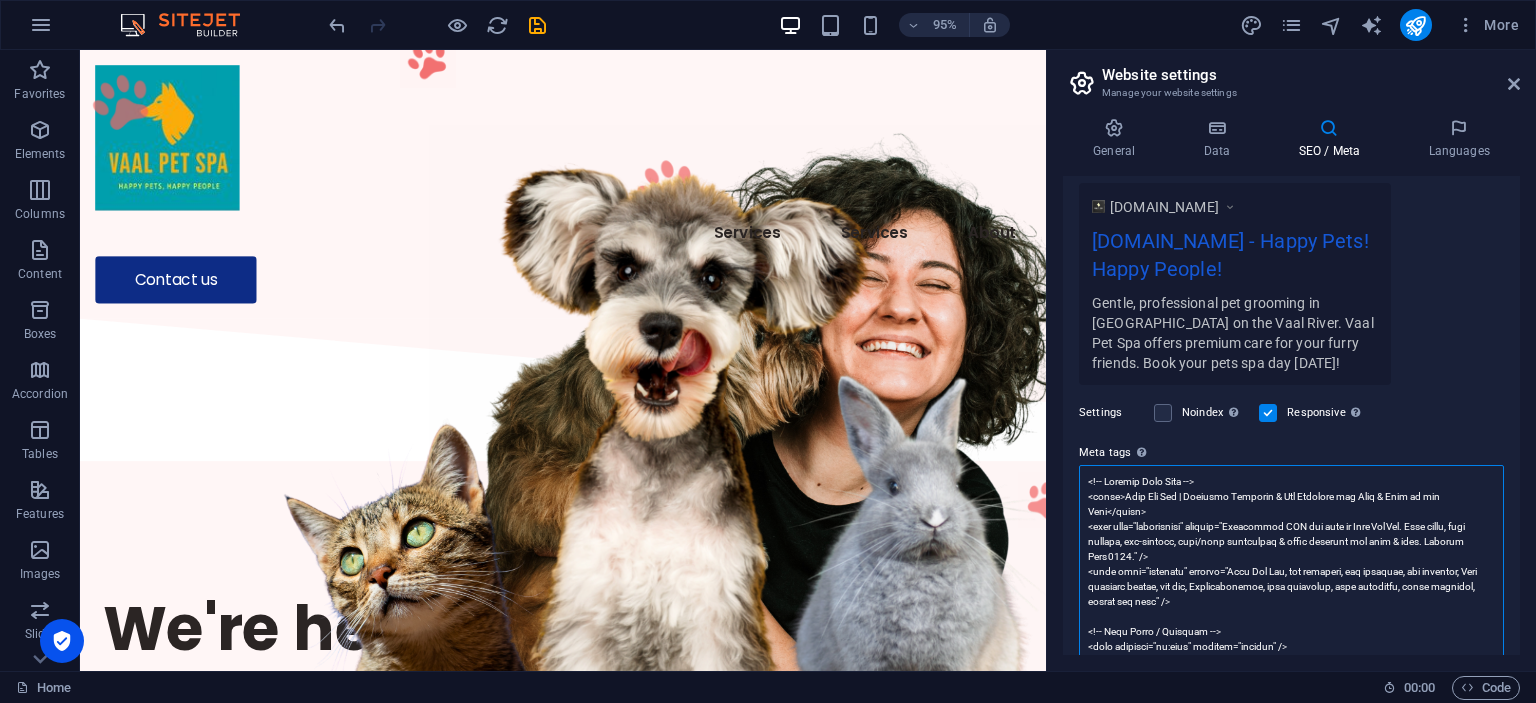 scroll, scrollTop: 0, scrollLeft: 0, axis: both 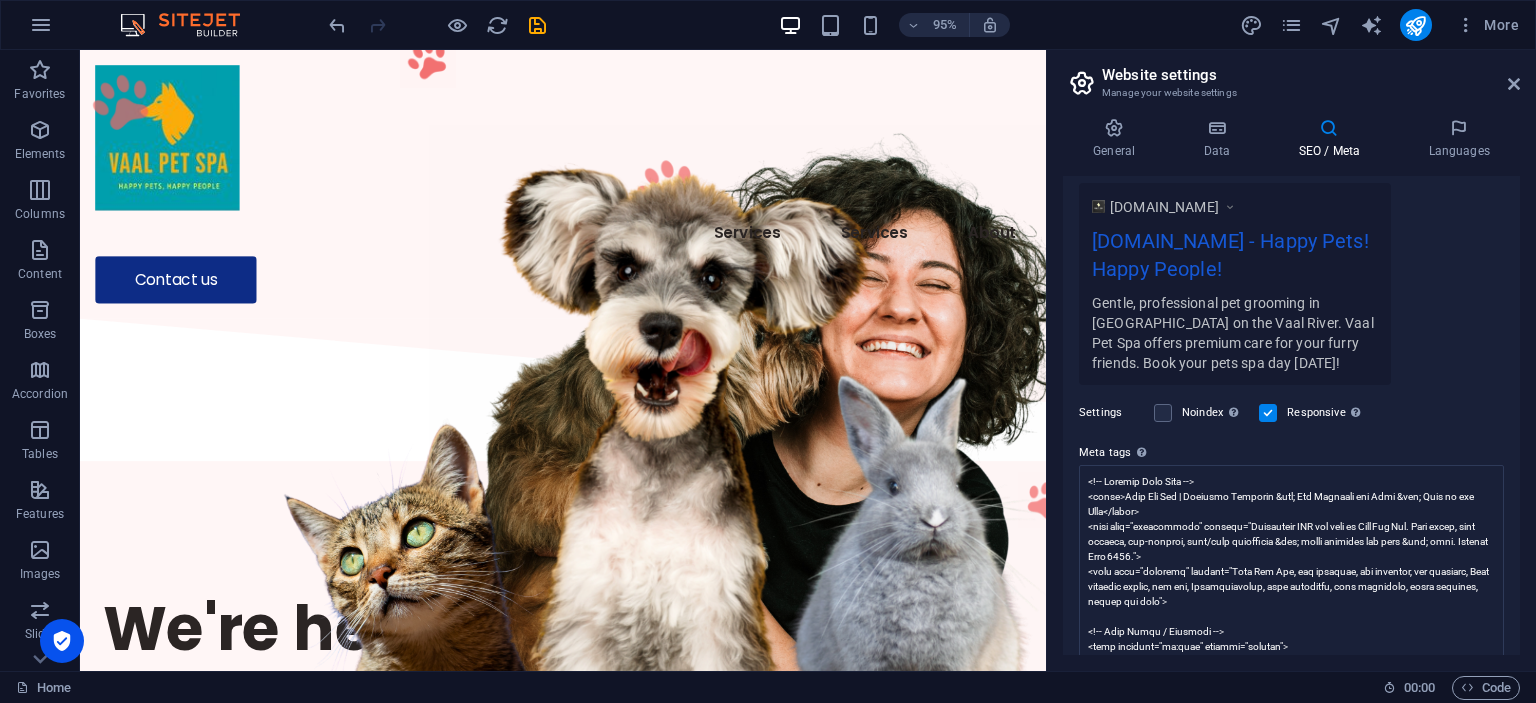 click on "vaalpetspa.co.za Home Favorites Elements Columns Content Boxes Accordion Tables Features Images Slider Header Footer Forms Marketing Collections
Drag here to replace the existing content. Press “Ctrl” if you want to create a new element.
H1   Banner   Banner   Container   Menu Bar Hamburger   Image   Image   Container   Button   Menu 95% More Home 00 : 00 Code Website settings Manage your website settings  General  Data  SEO / Meta  Languages Website name vaalpetspa.co.za Logo Drag files here, click to choose files or select files from Files or our free stock photos & videos Select files from the file manager, stock photos, or upload file(s) Upload Favicon Set the favicon of your website here. A favicon is a small icon shown in the browser tab next to your website title. It helps visitors identify your website. Drag files here, click to choose files or Upload Preview Image (Open Graph) Upload AI" at bounding box center [768, 351] 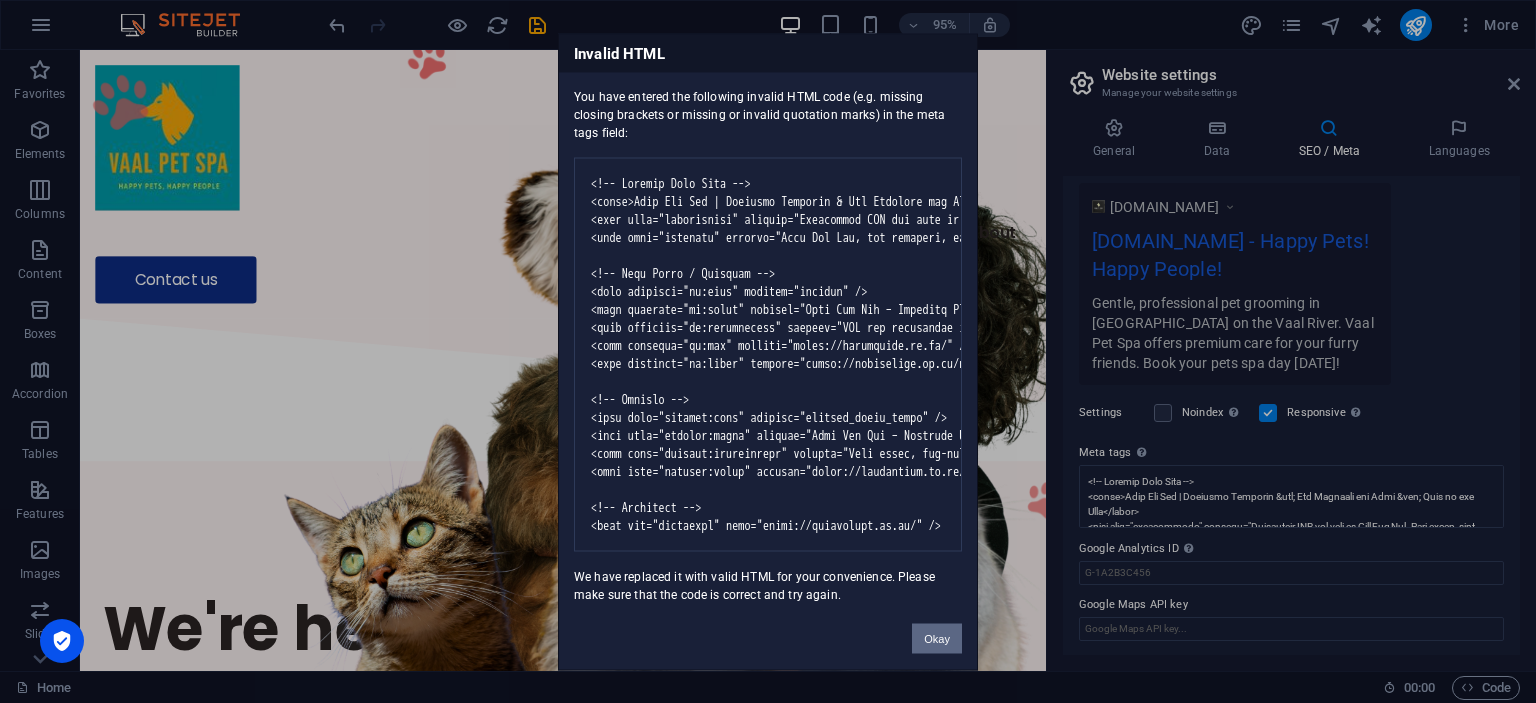 click on "Okay" at bounding box center (937, 638) 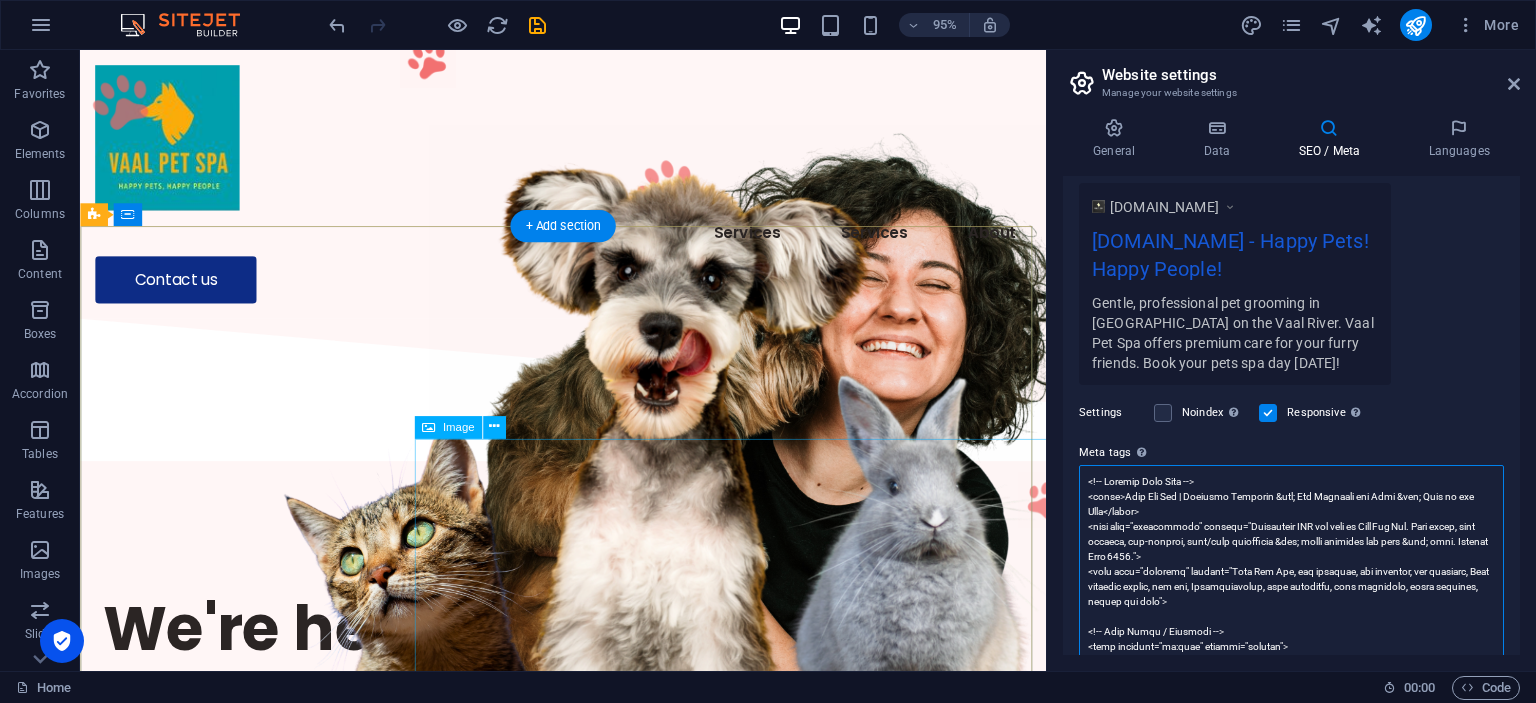 scroll, scrollTop: 0, scrollLeft: 0, axis: both 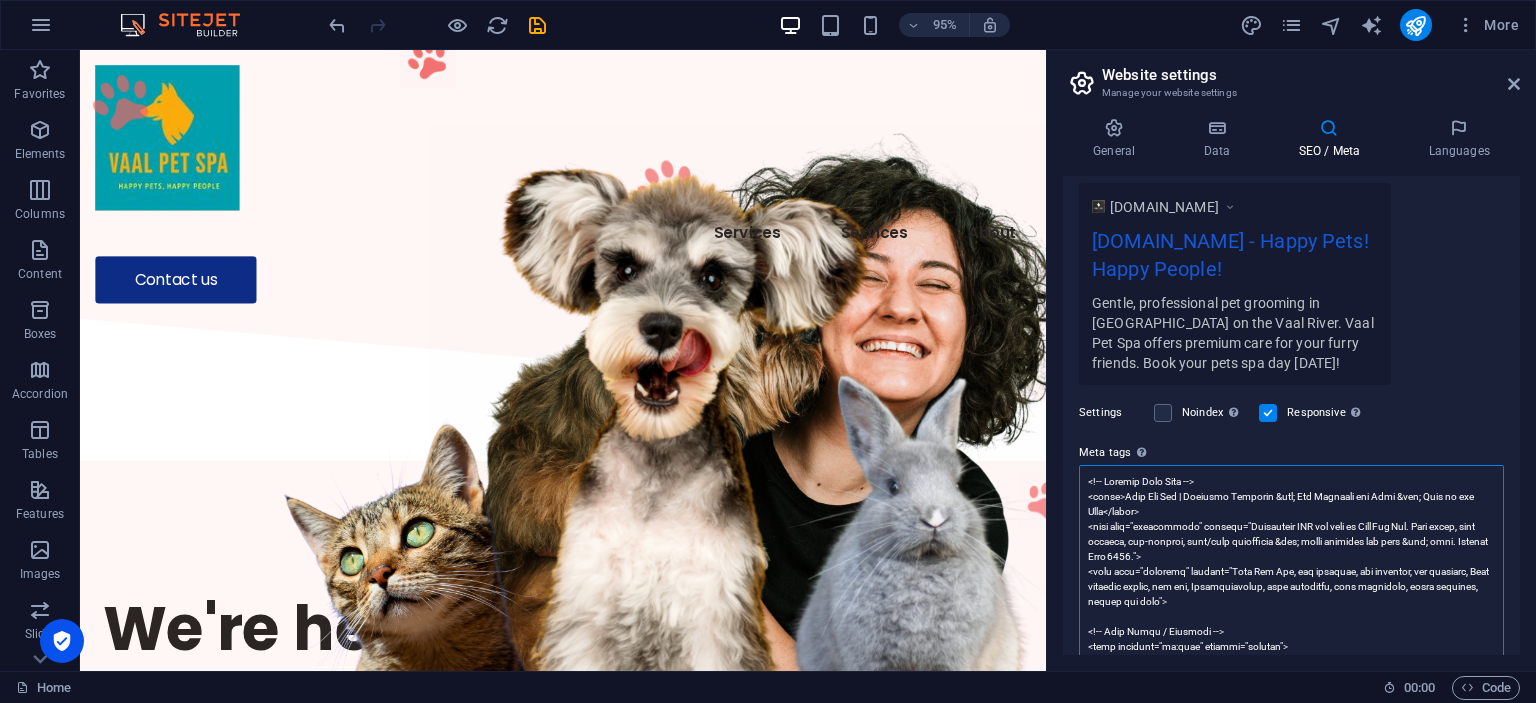 click on "Meta tags Enter HTML code here that will be placed inside the  tags of your website. Please note that your website may not function if you include code with errors." at bounding box center (1291, 721) 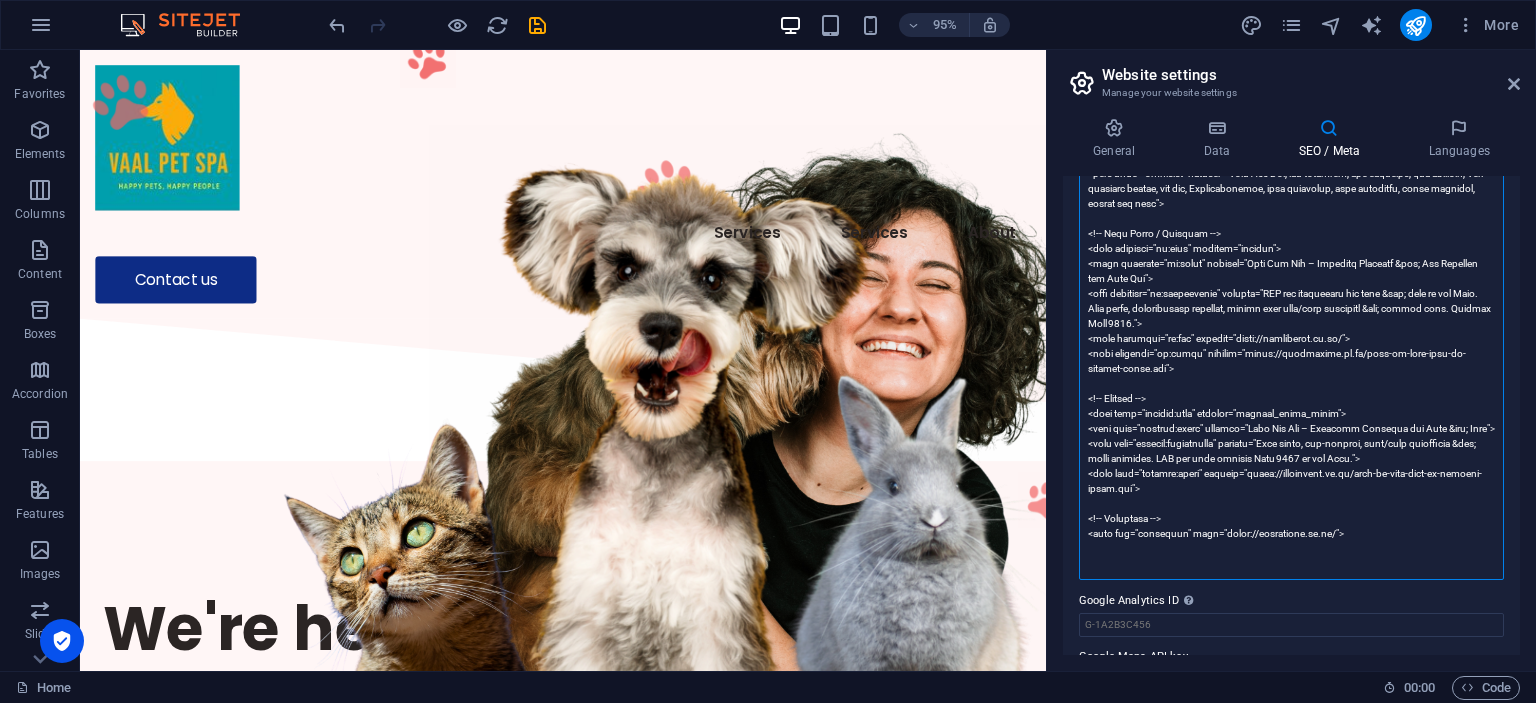scroll, scrollTop: 777, scrollLeft: 0, axis: vertical 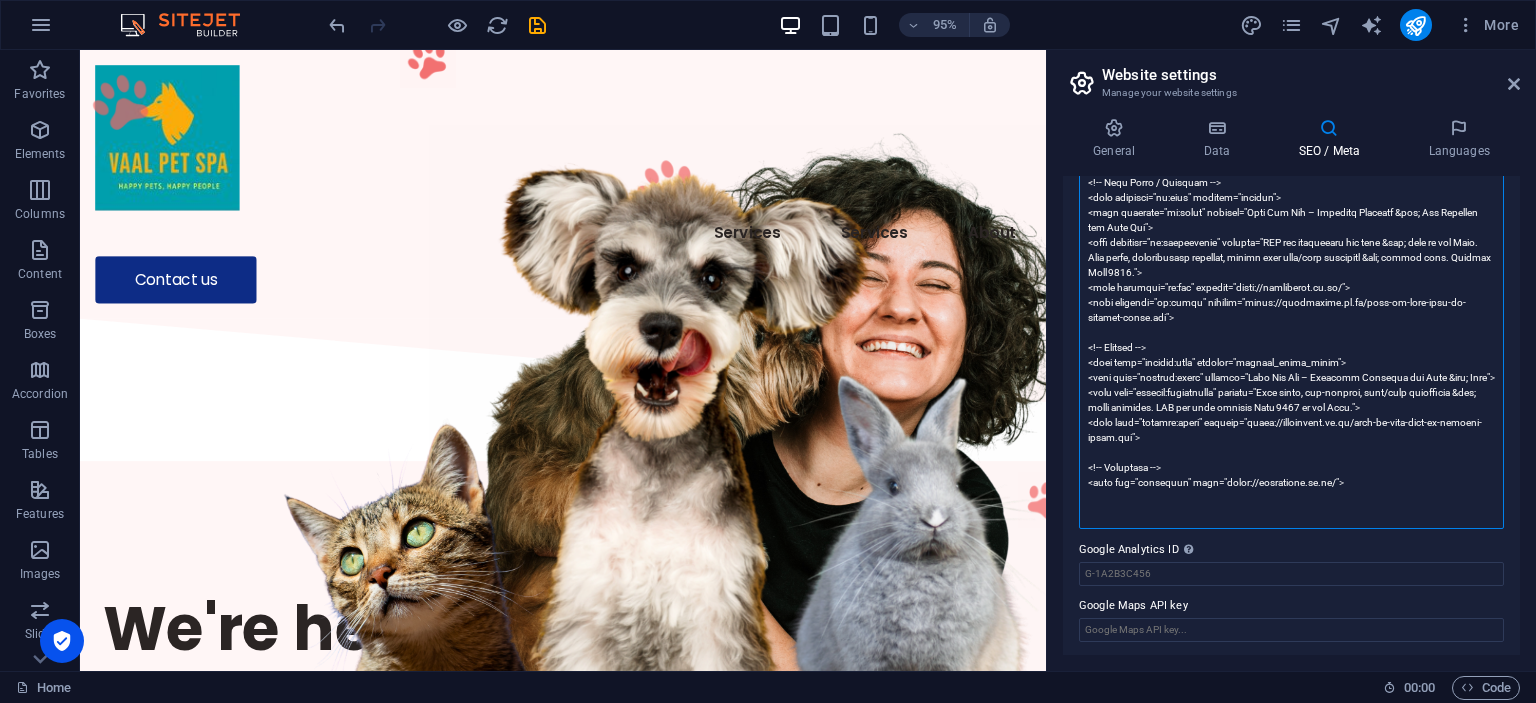 type on "<title>Vaal Pet Spa | Boutique Grooming &amp; Spa Services for Dogs &amp; Cats in the Vaal</title>
<meta name="description" content="Experience VIP pet care at Vaal Pet Spa. Warm baths, coat styling, paw-dicures, flea/tick treatments &amp; teeth brushing for dogs &amp; cats. Opening July 2025.">
<meta name="keywords" content="Vaal Pet Spa, pet grooming, dog grooming, cat grooming, Vaal grooming studio, pet spa, Vanderbijlpark, flea treatment, tick treatment, teeth brushing, luxury pet care">
<!-- Open Graph / Facebook -->
<meta property="og:type" content="website">
<meta property="og:title" content="Vaal Pet Spa – Boutique Grooming &amp; Spa Services for Your Pet">
<meta property="og:description" content="VIP spa experience for dogs &amp; cats in the Vaal. Warm baths, professional grooming, extras like tick/flea treatment &amp; dental care. Opening July 2025.">
<meta property="og:url" content="https://vaalpetspa.co.za/">
<meta property="og:image" content="https://vaalpetspa.co.za/path-to-your-logo-or-feat..." 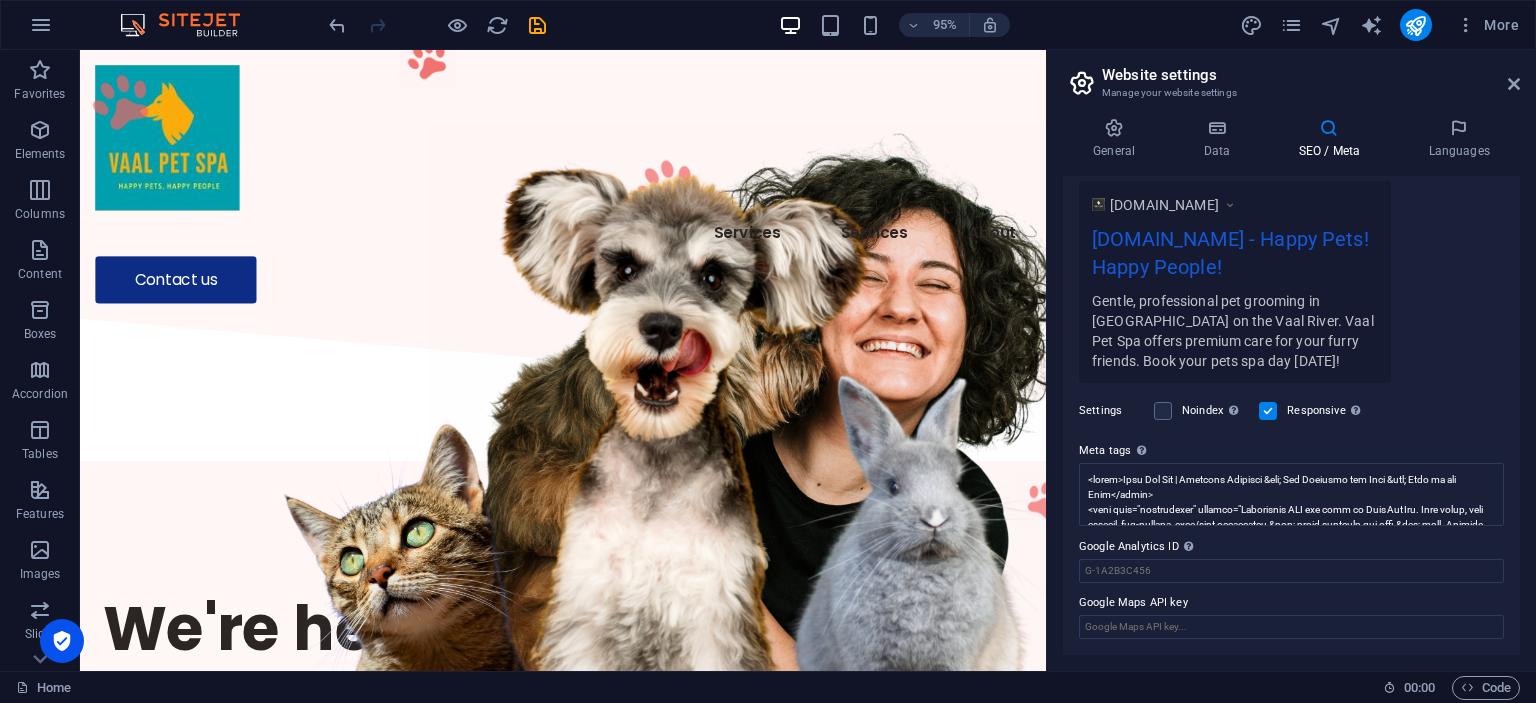 scroll, scrollTop: 343, scrollLeft: 0, axis: vertical 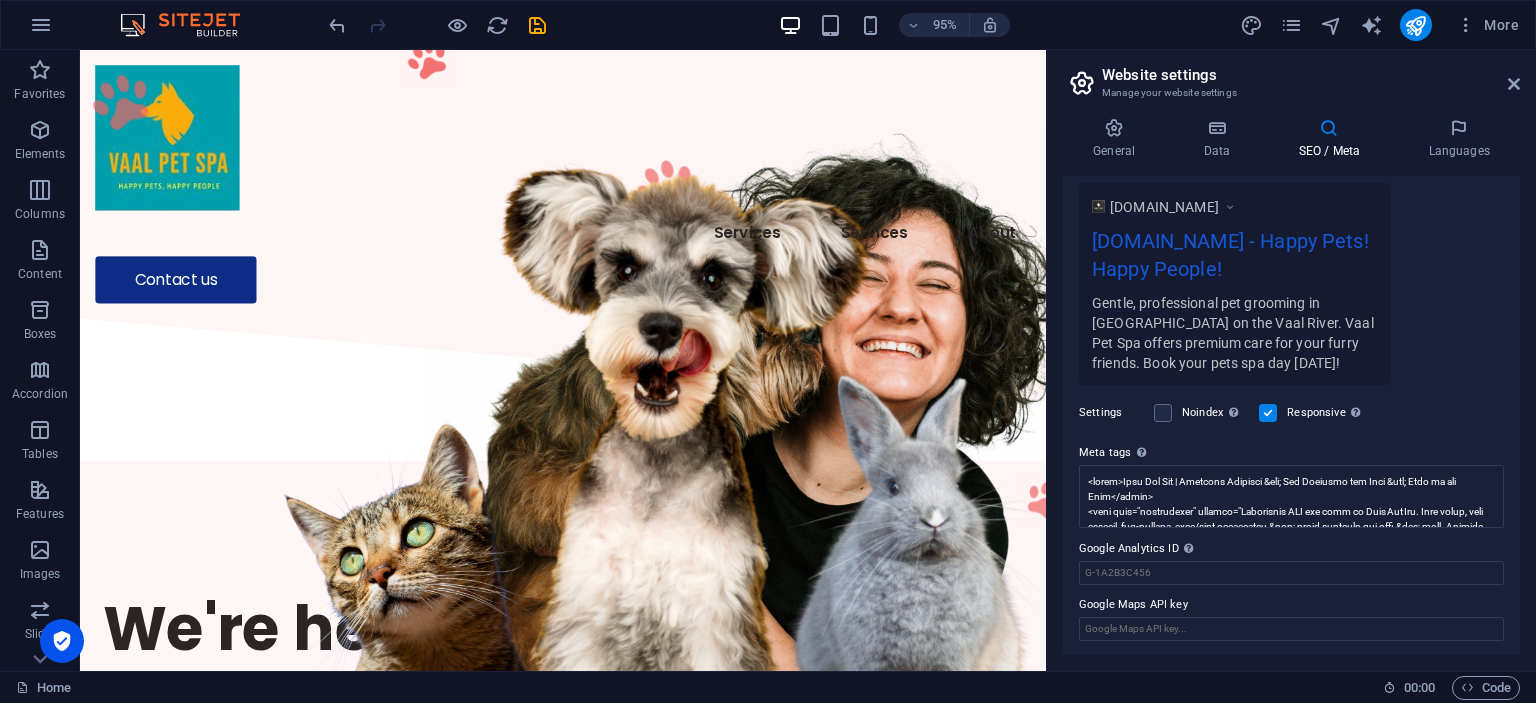 click on "Google Analytics ID Please only add the Google Analytics ID. We automatically include the ID in the tracking snippet. The Analytics ID looks similar to e.g. G-1A2B3C456" at bounding box center (1291, 549) 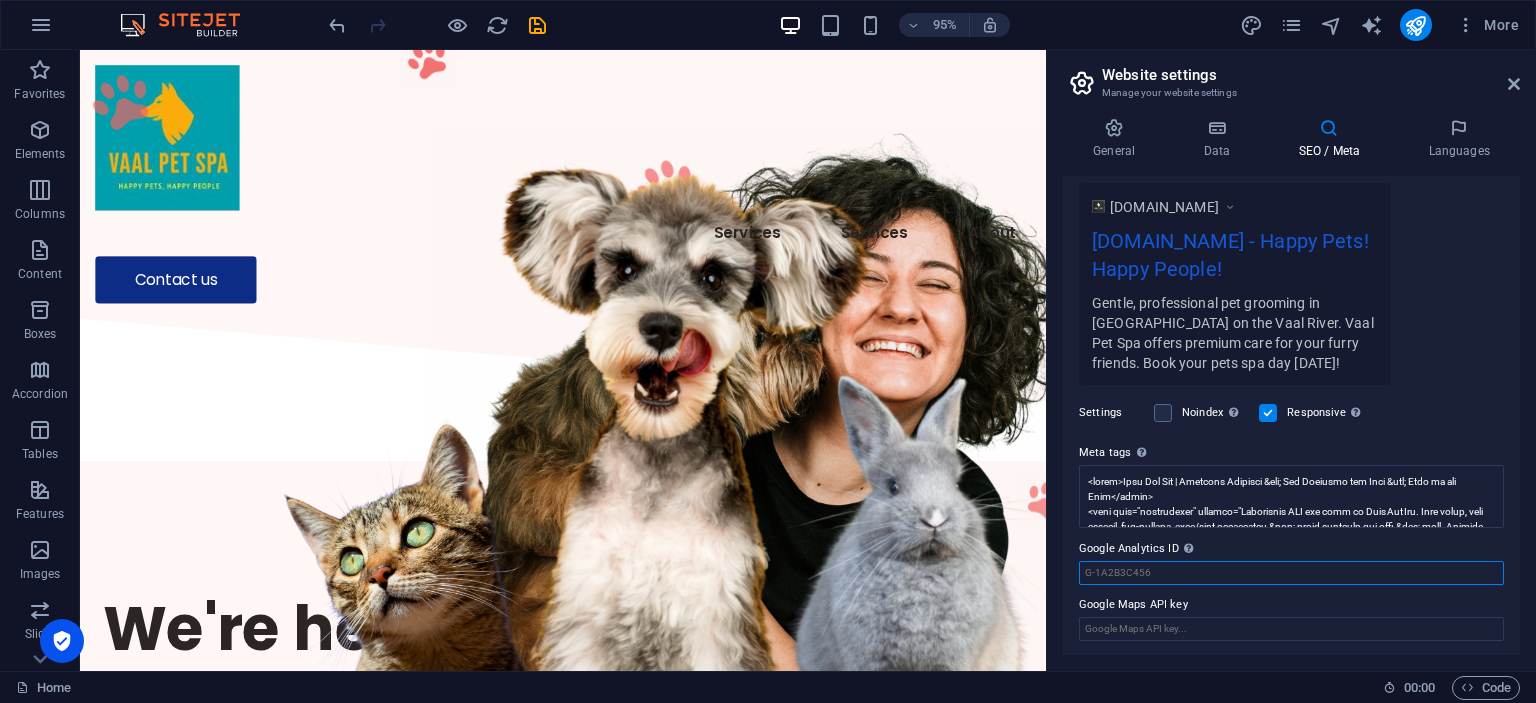 click on "Google Analytics ID Please only add the Google Analytics ID. We automatically include the ID in the tracking snippet. The Analytics ID looks similar to e.g. G-1A2B3C456" at bounding box center [1291, 573] 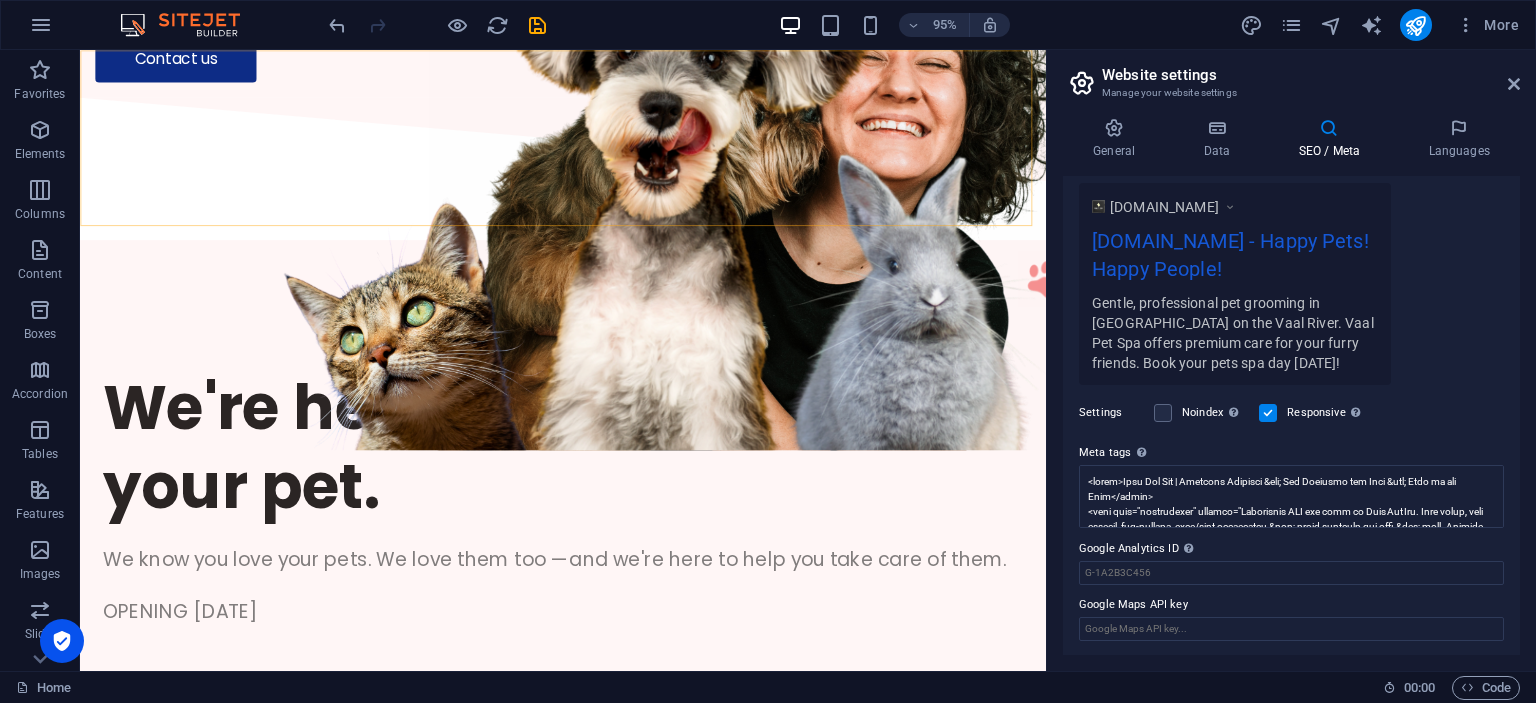 scroll, scrollTop: 0, scrollLeft: 0, axis: both 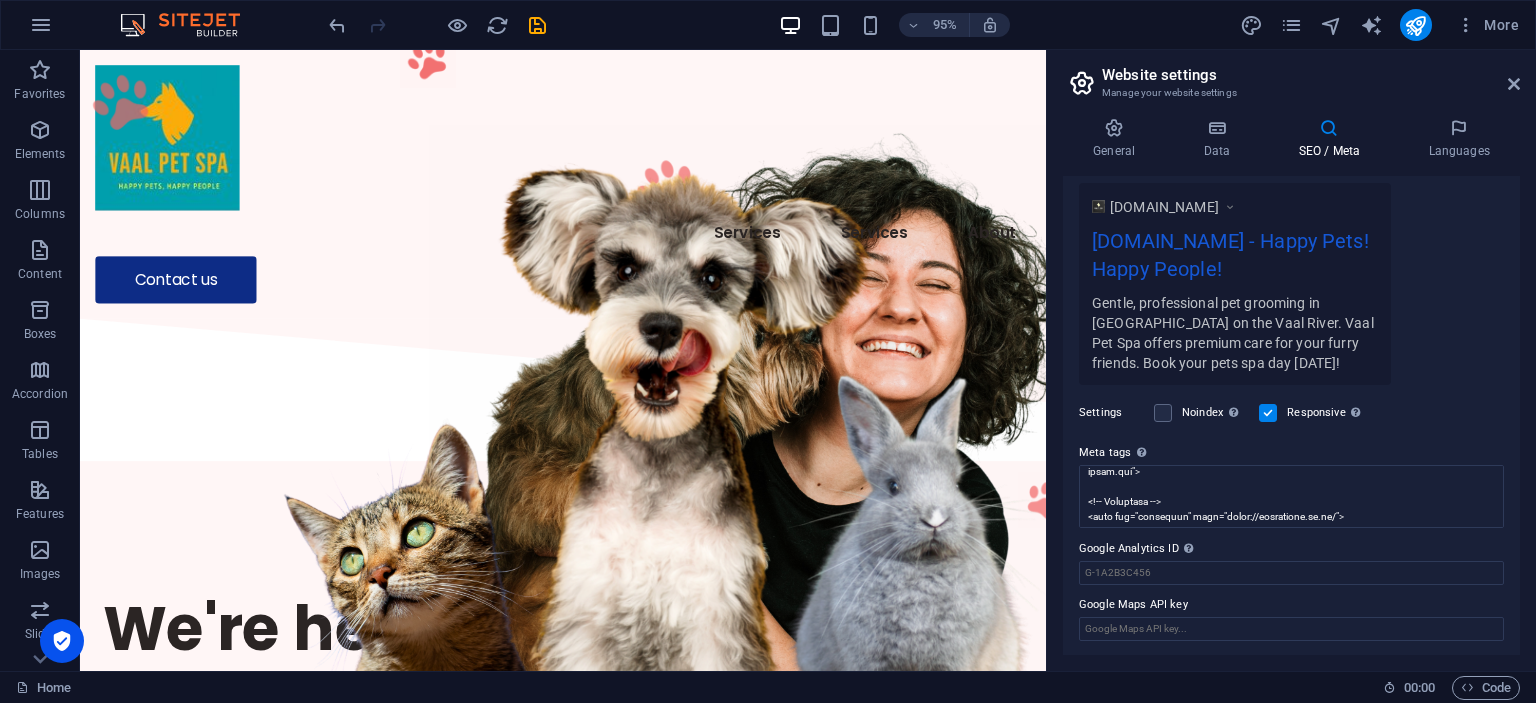 click on "Home" at bounding box center [691, 688] 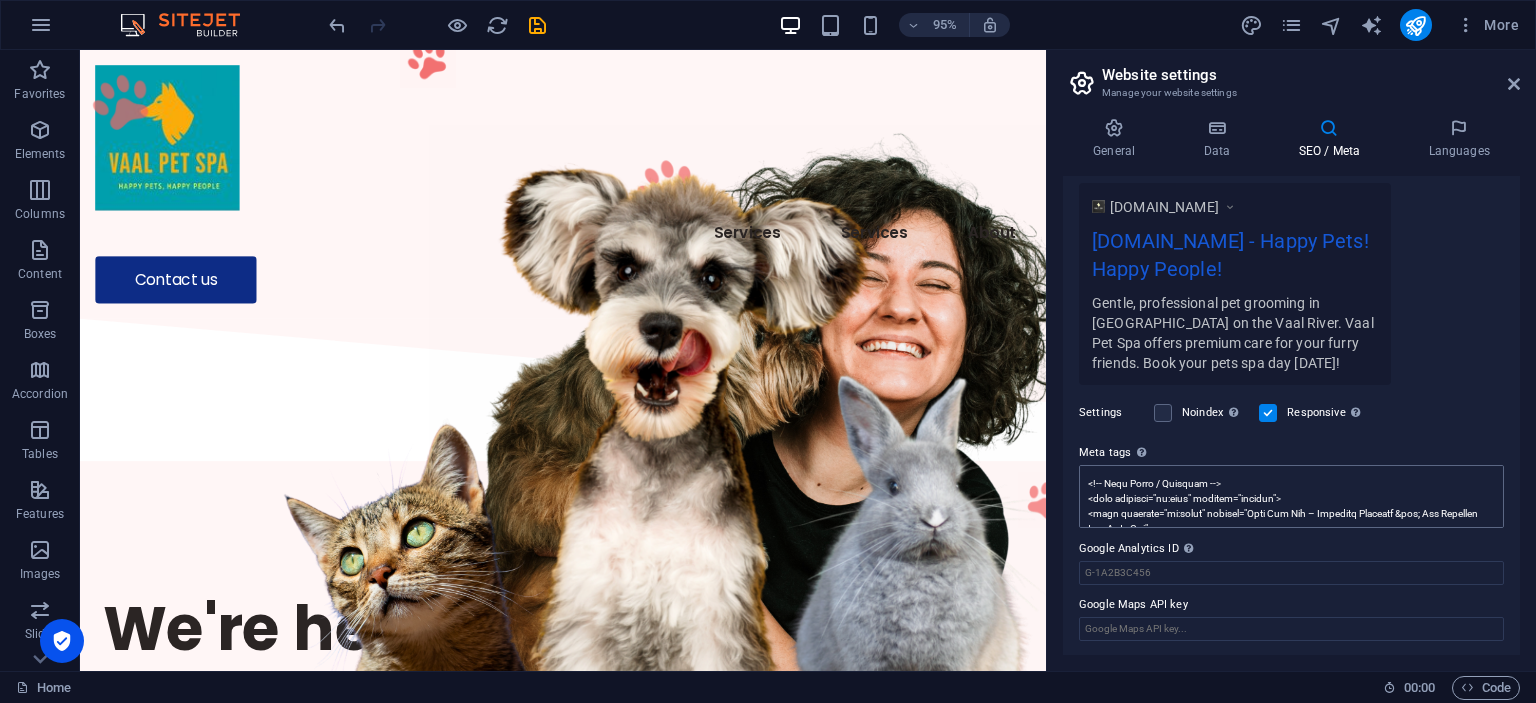scroll, scrollTop: 0, scrollLeft: 0, axis: both 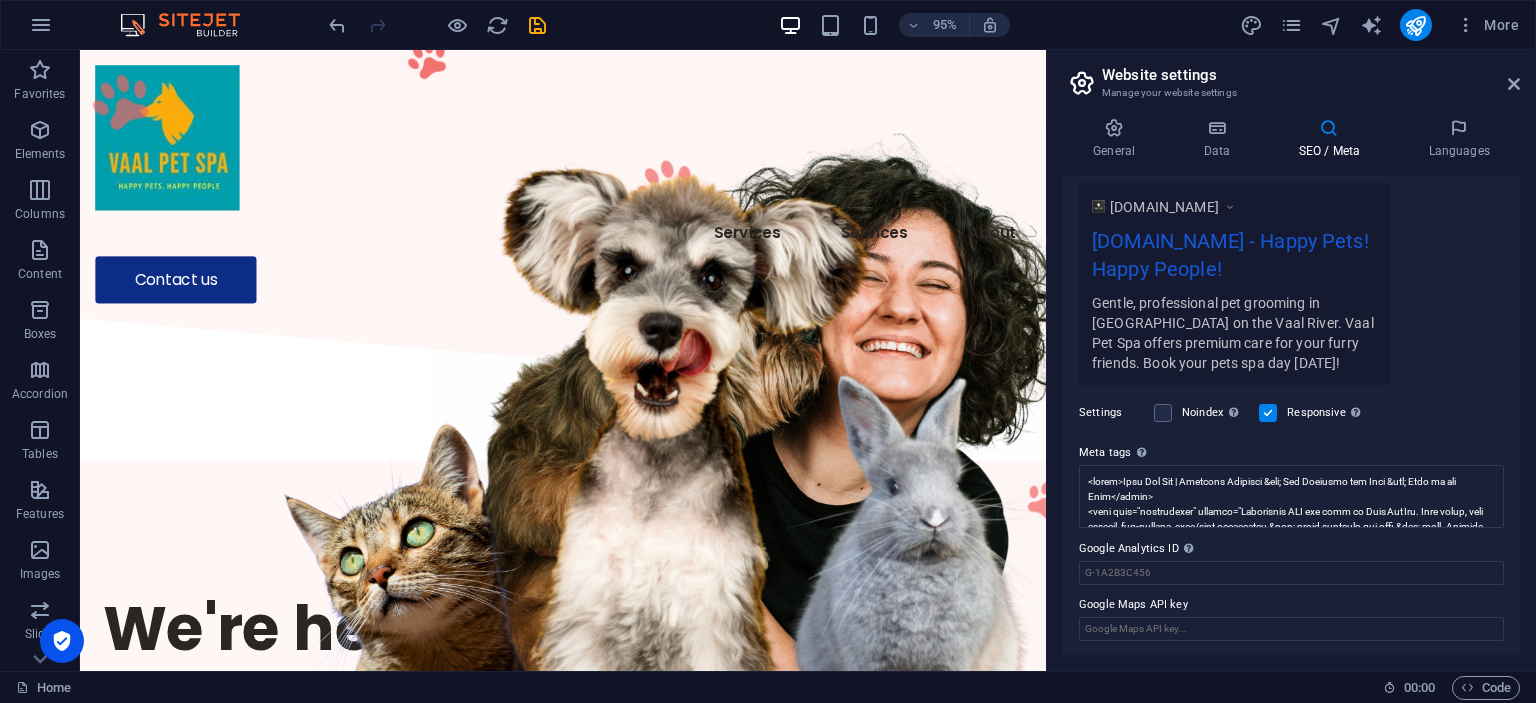 click at bounding box center (1329, 128) 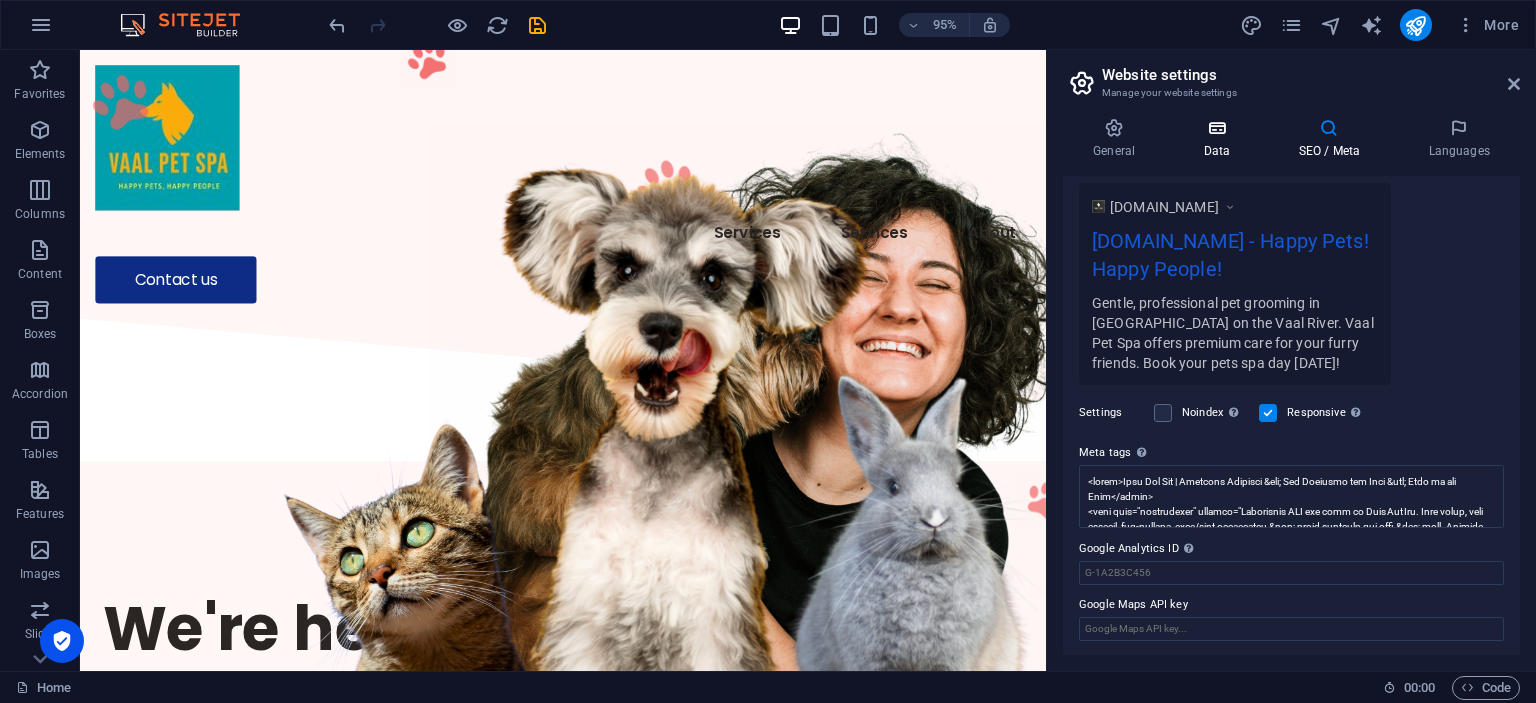 click at bounding box center (1216, 128) 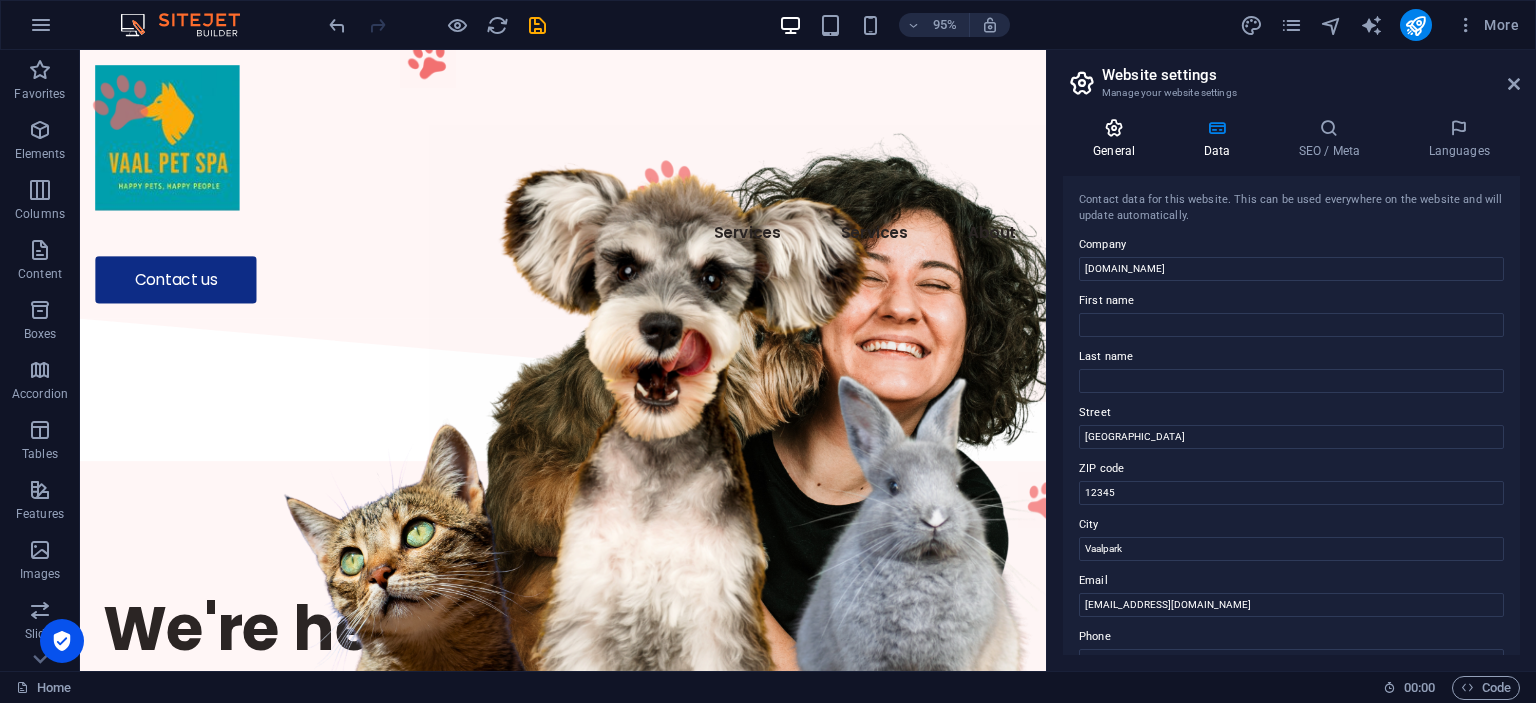 click at bounding box center (1114, 128) 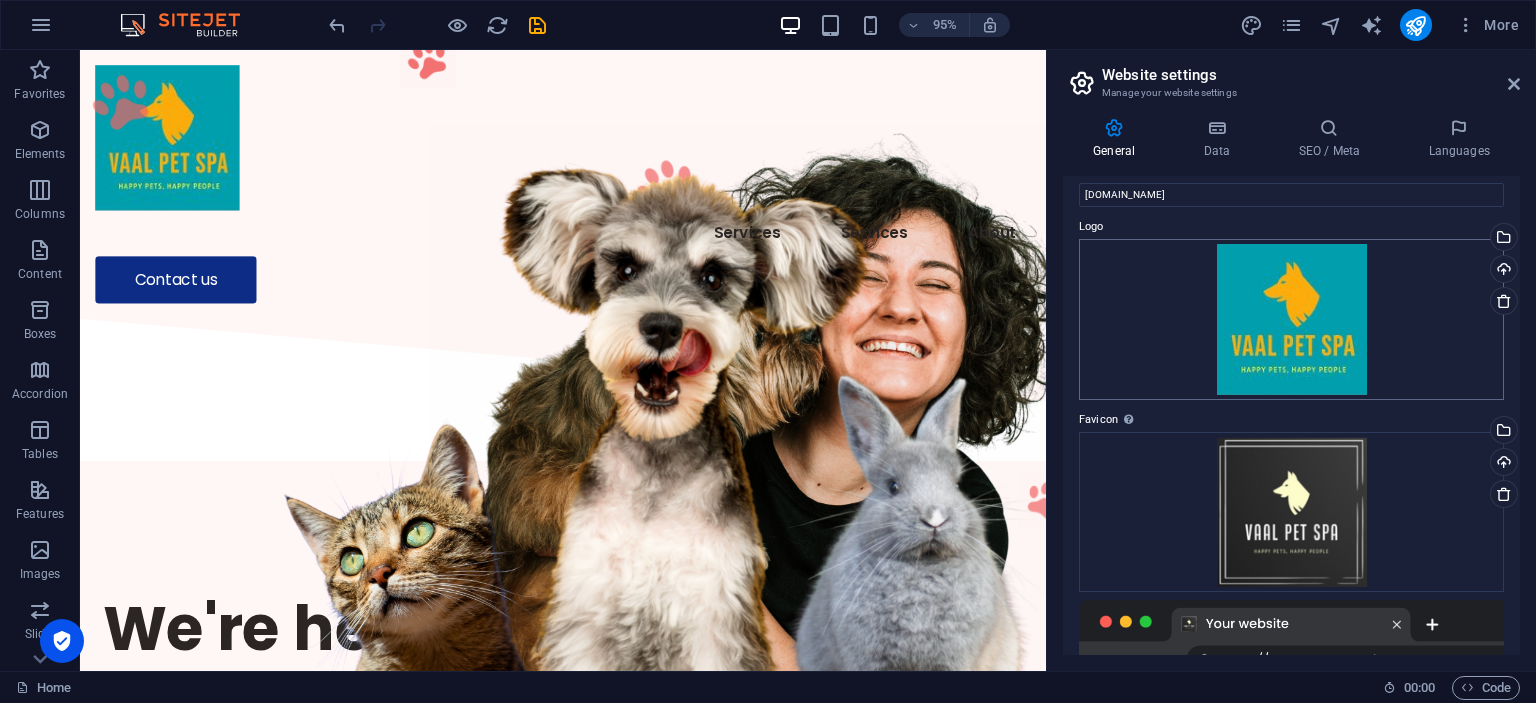 scroll, scrollTop: 0, scrollLeft: 0, axis: both 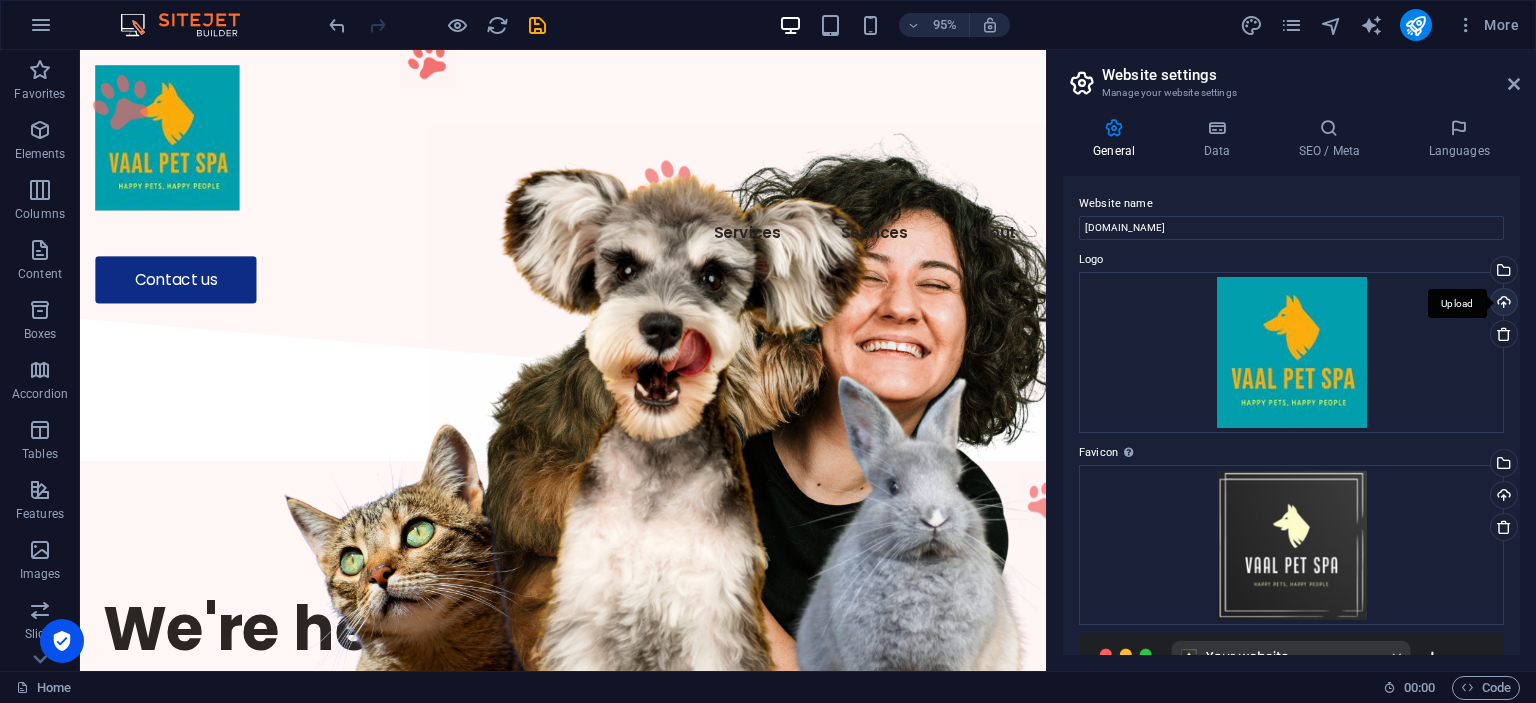 click on "Upload" at bounding box center (1502, 304) 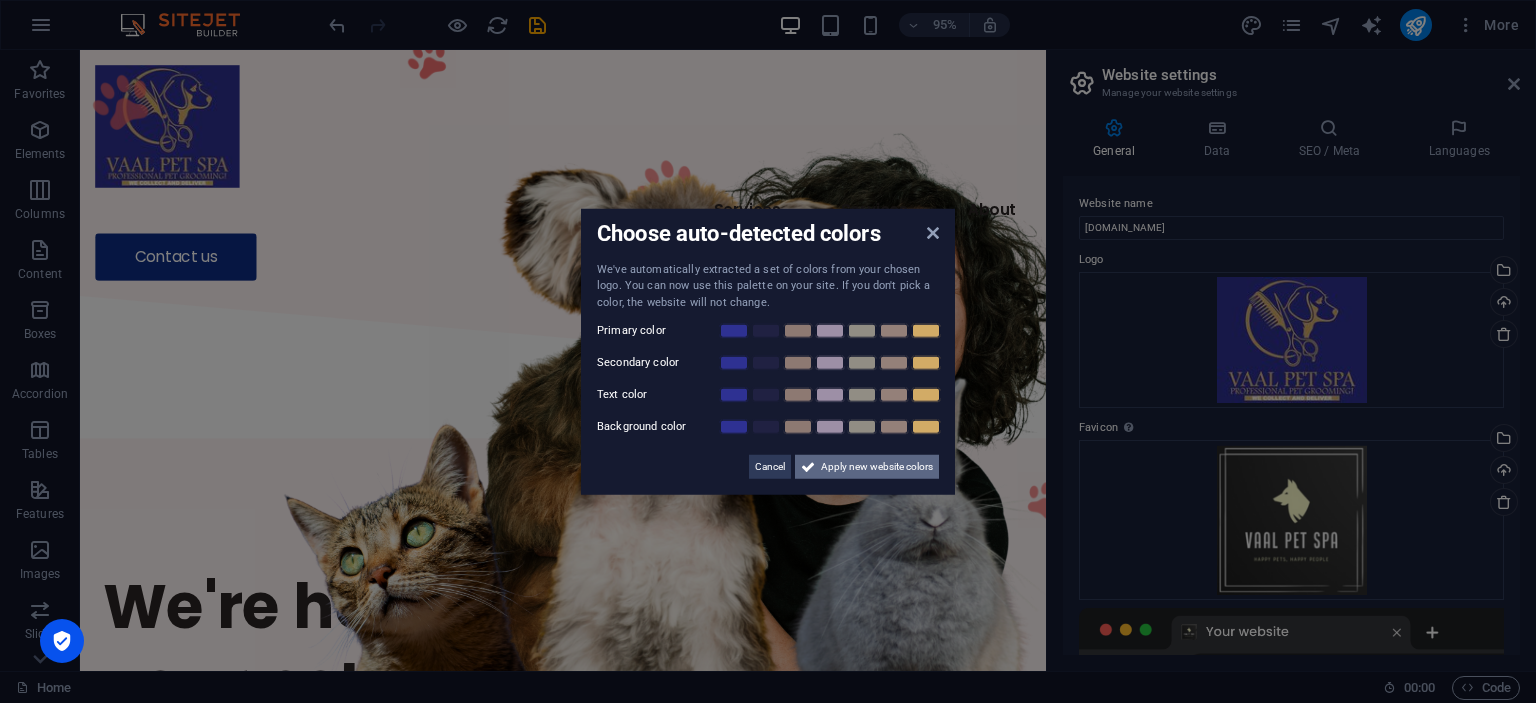click on "Apply new website colors" at bounding box center (877, 467) 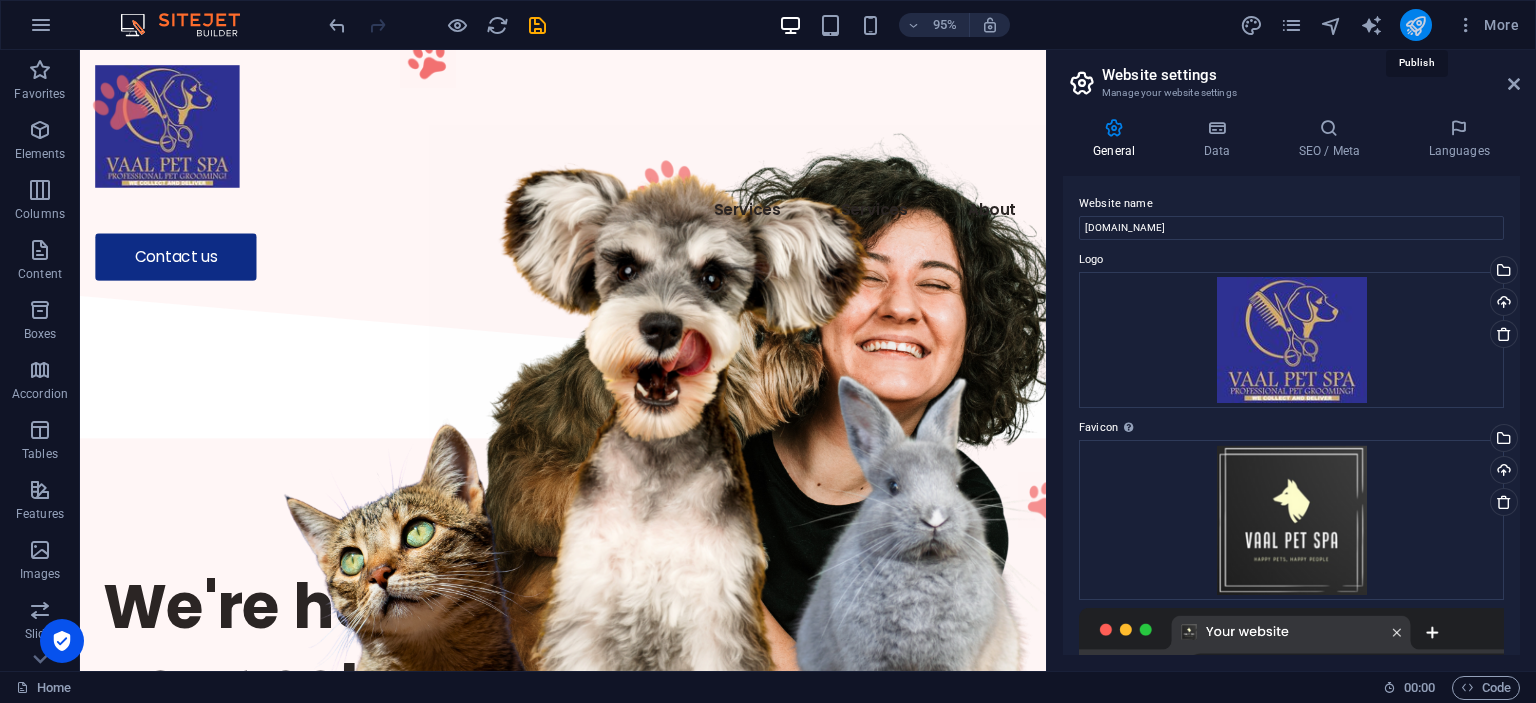 click at bounding box center [1415, 25] 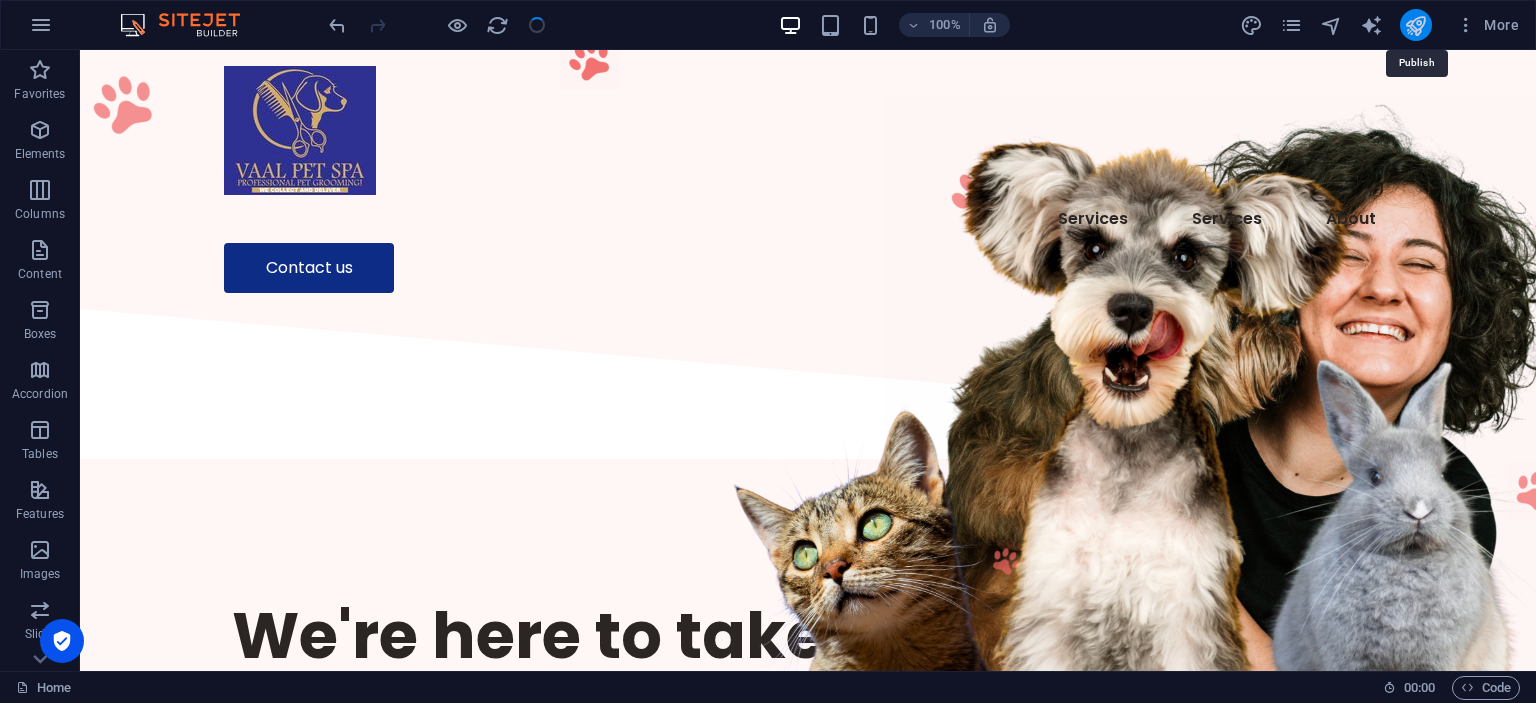 click at bounding box center (1415, 25) 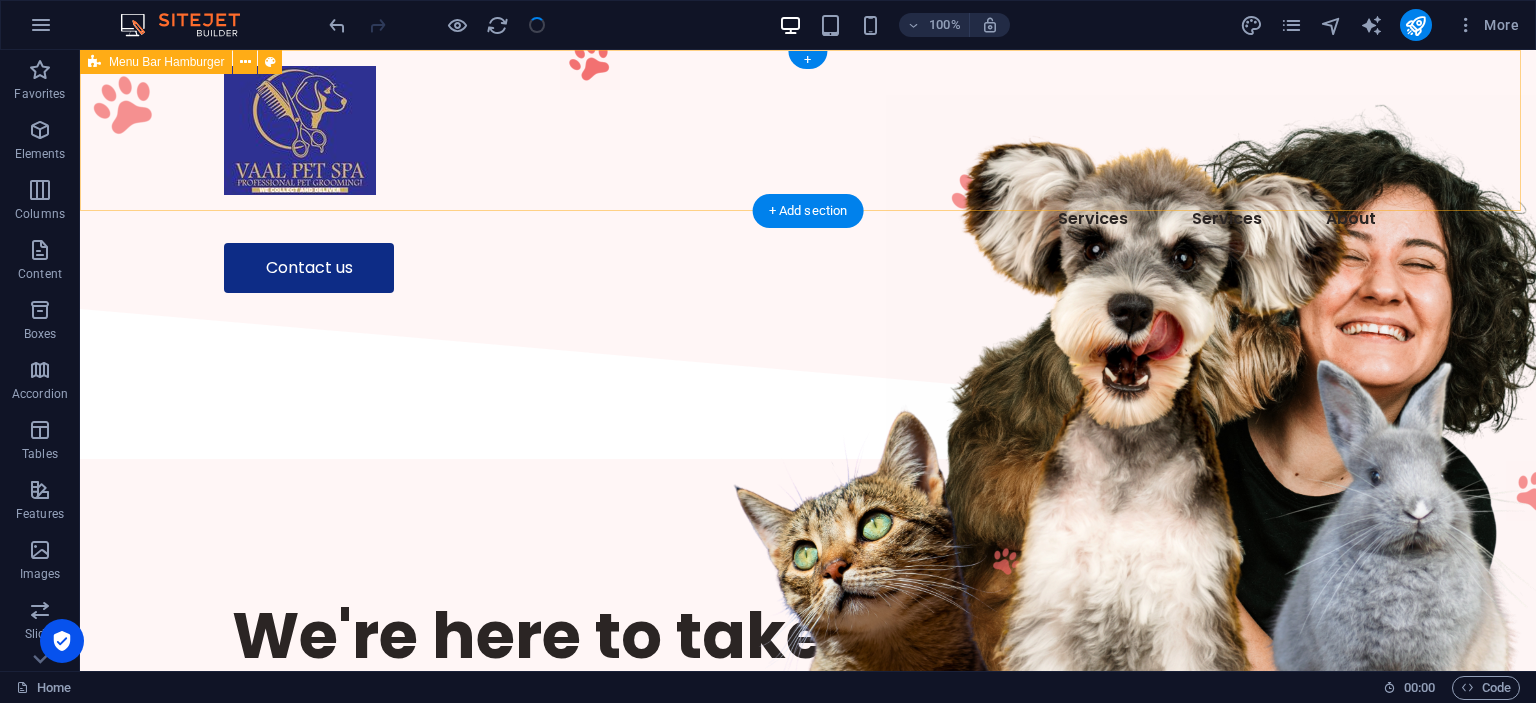 click on "Home Services About Contact Services Services About Contact us" at bounding box center [808, 179] 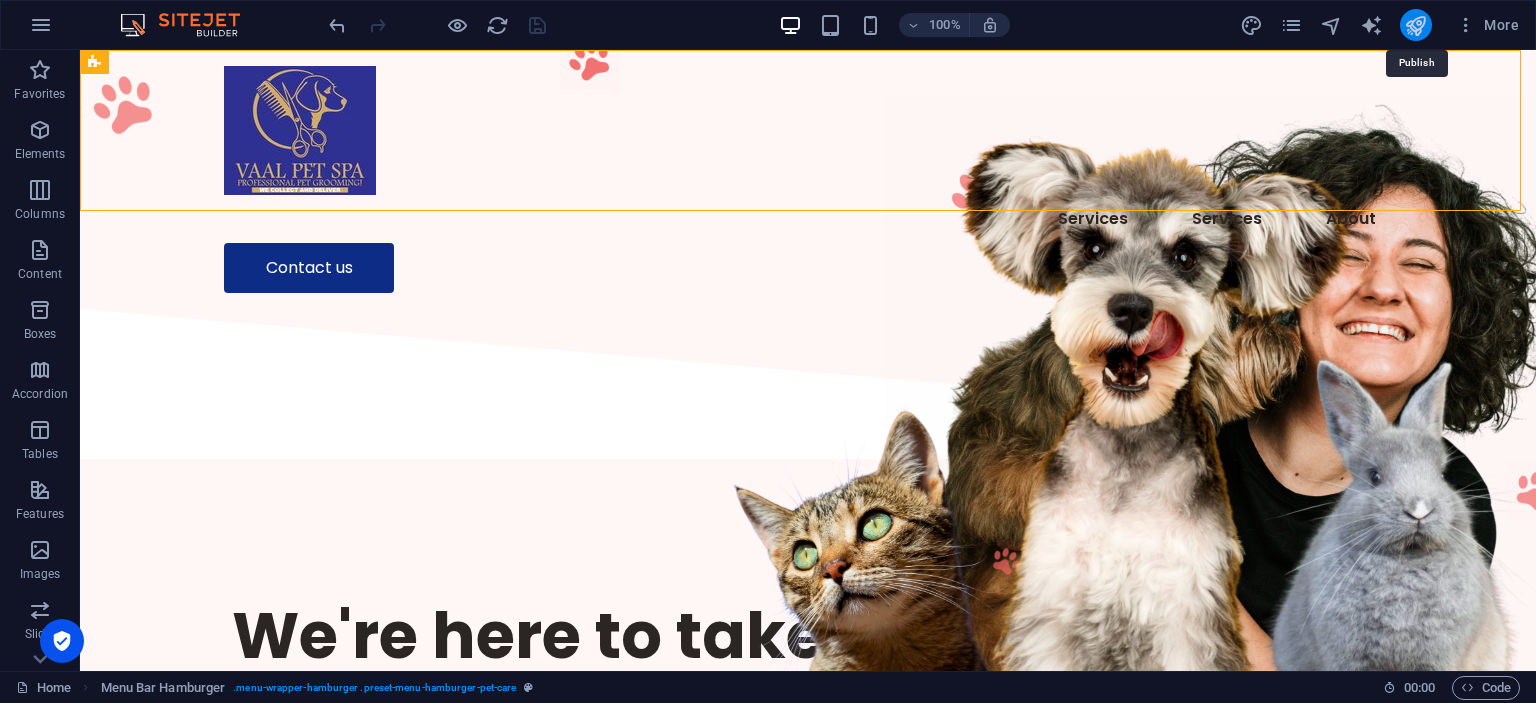 click at bounding box center [1415, 25] 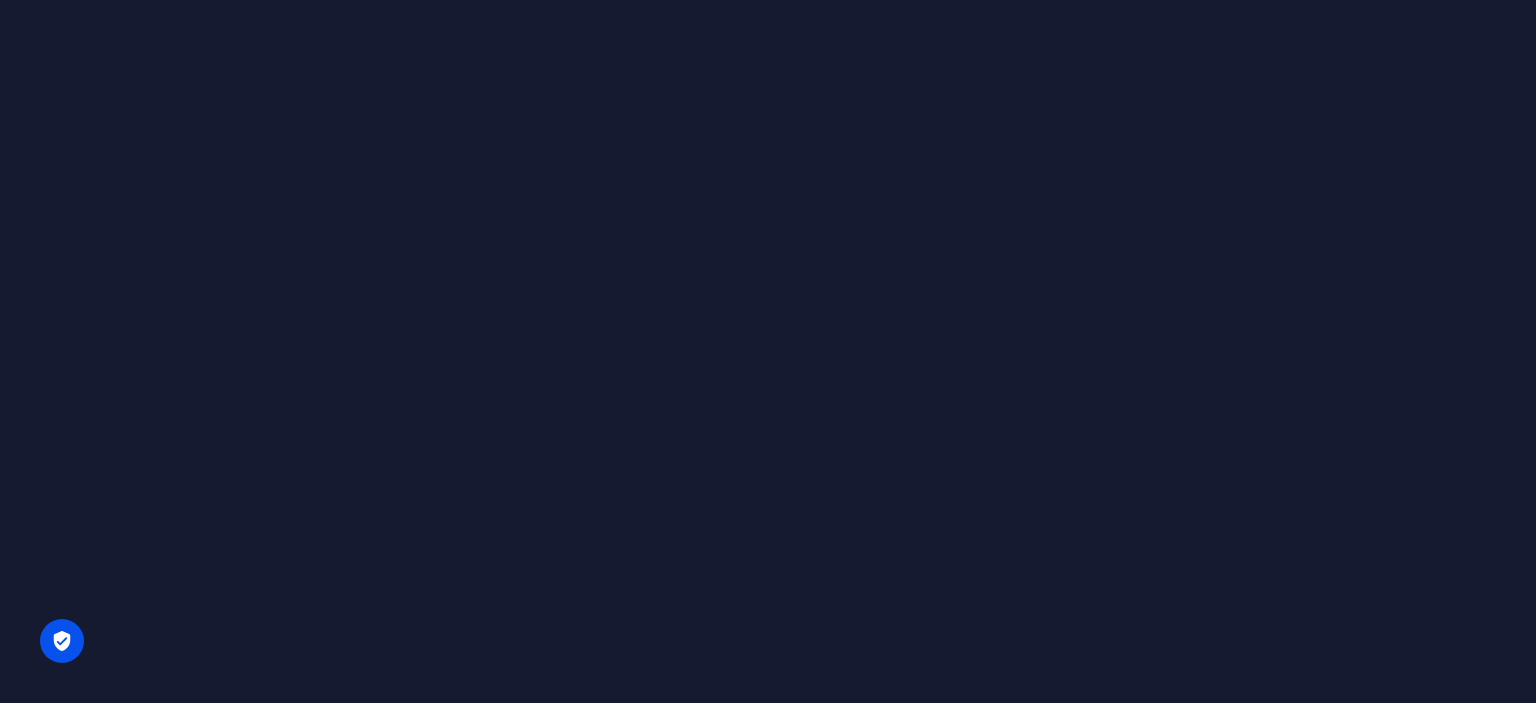 scroll, scrollTop: 0, scrollLeft: 0, axis: both 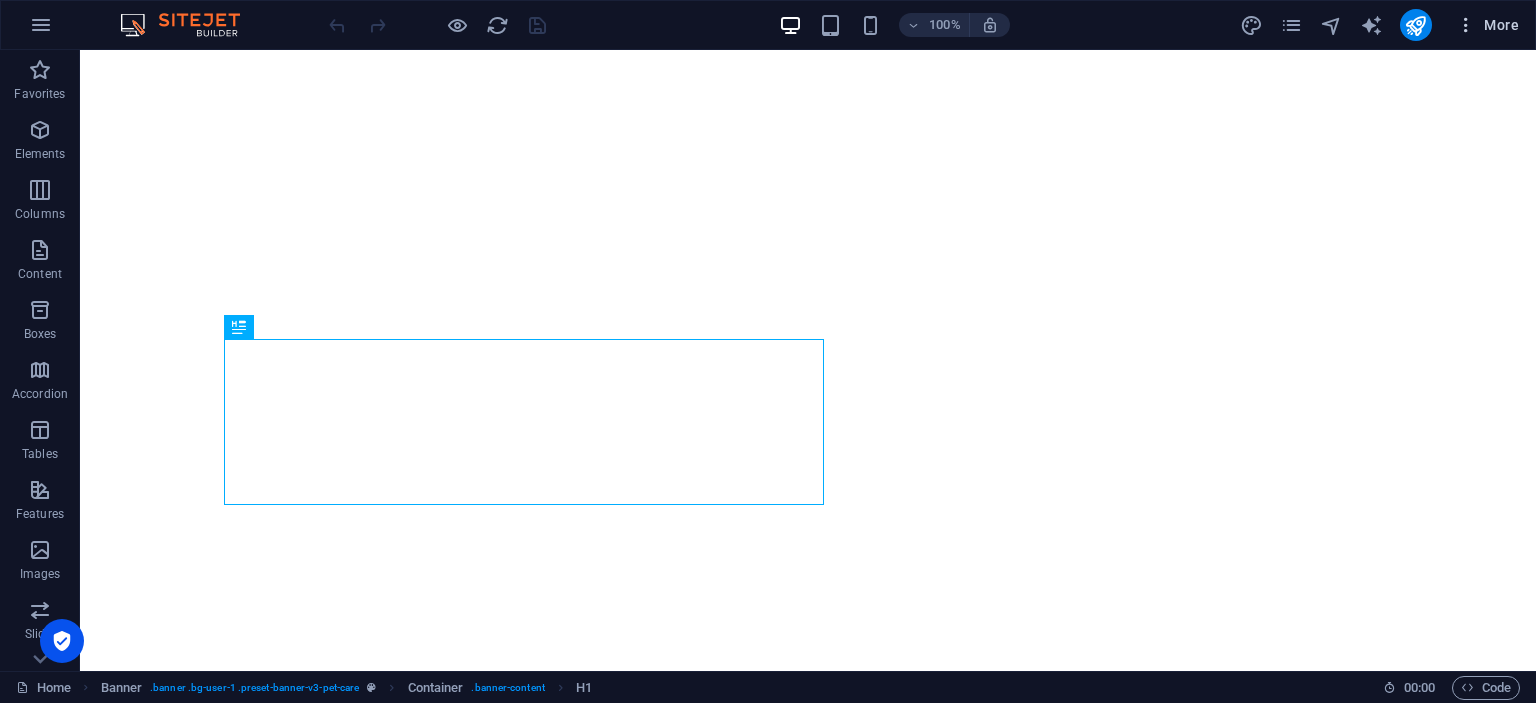 click at bounding box center [1466, 25] 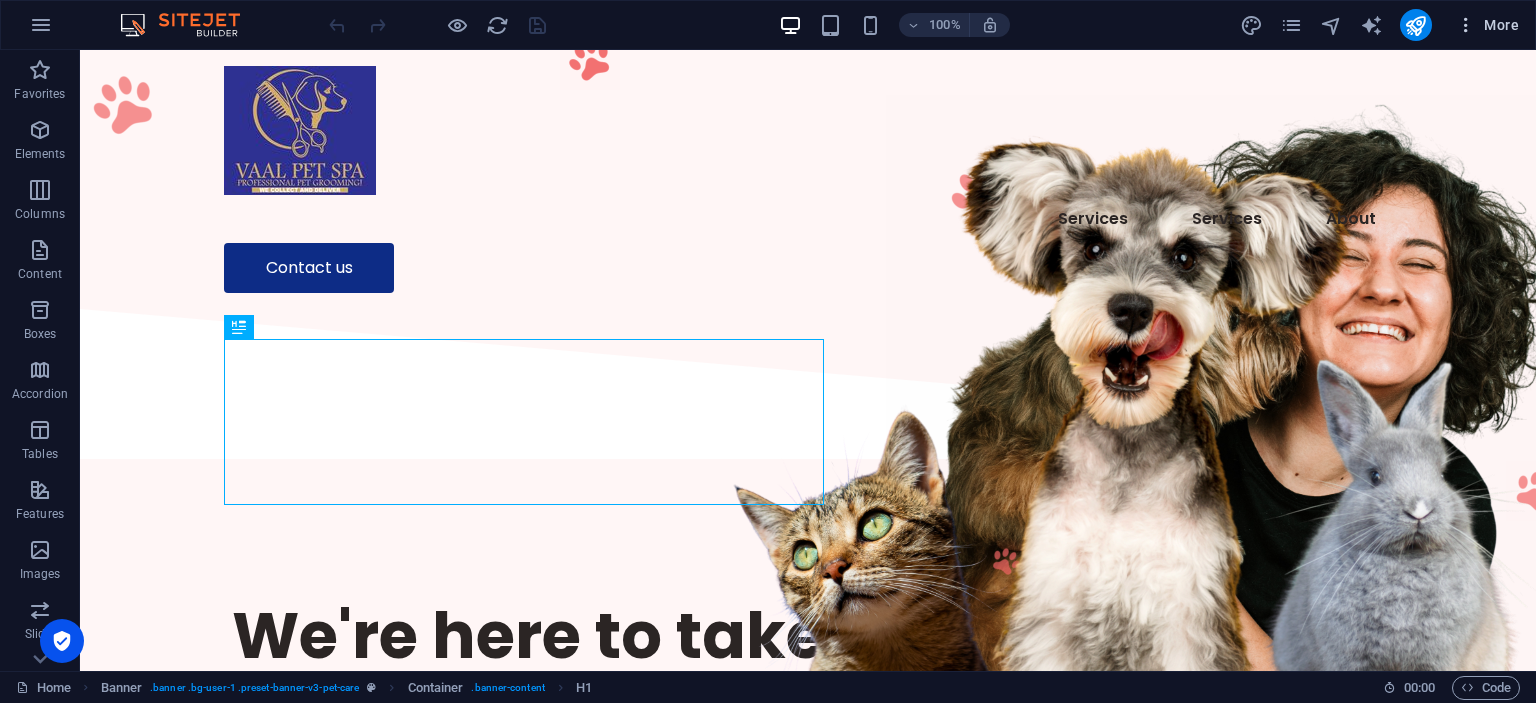 scroll, scrollTop: 0, scrollLeft: 0, axis: both 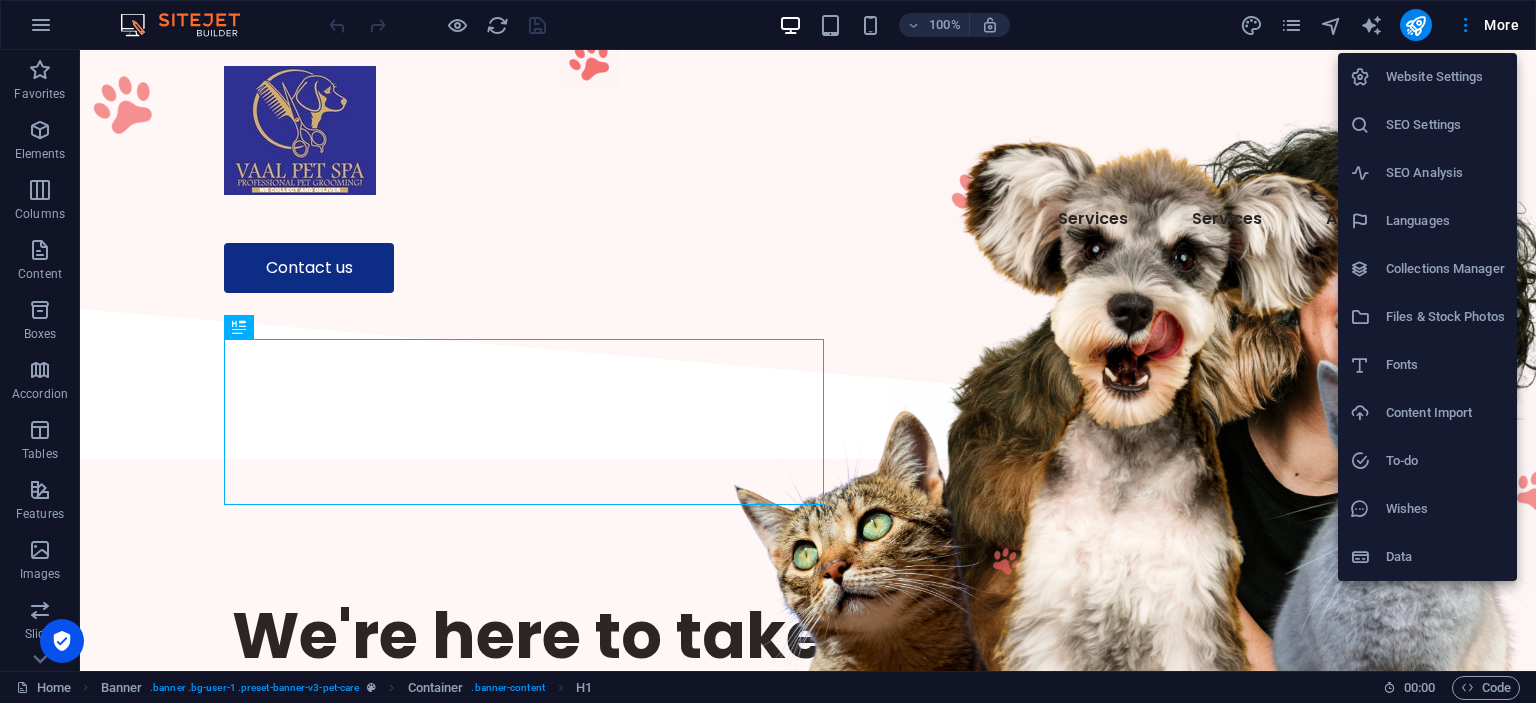 click on "SEO Analysis" at bounding box center [1445, 173] 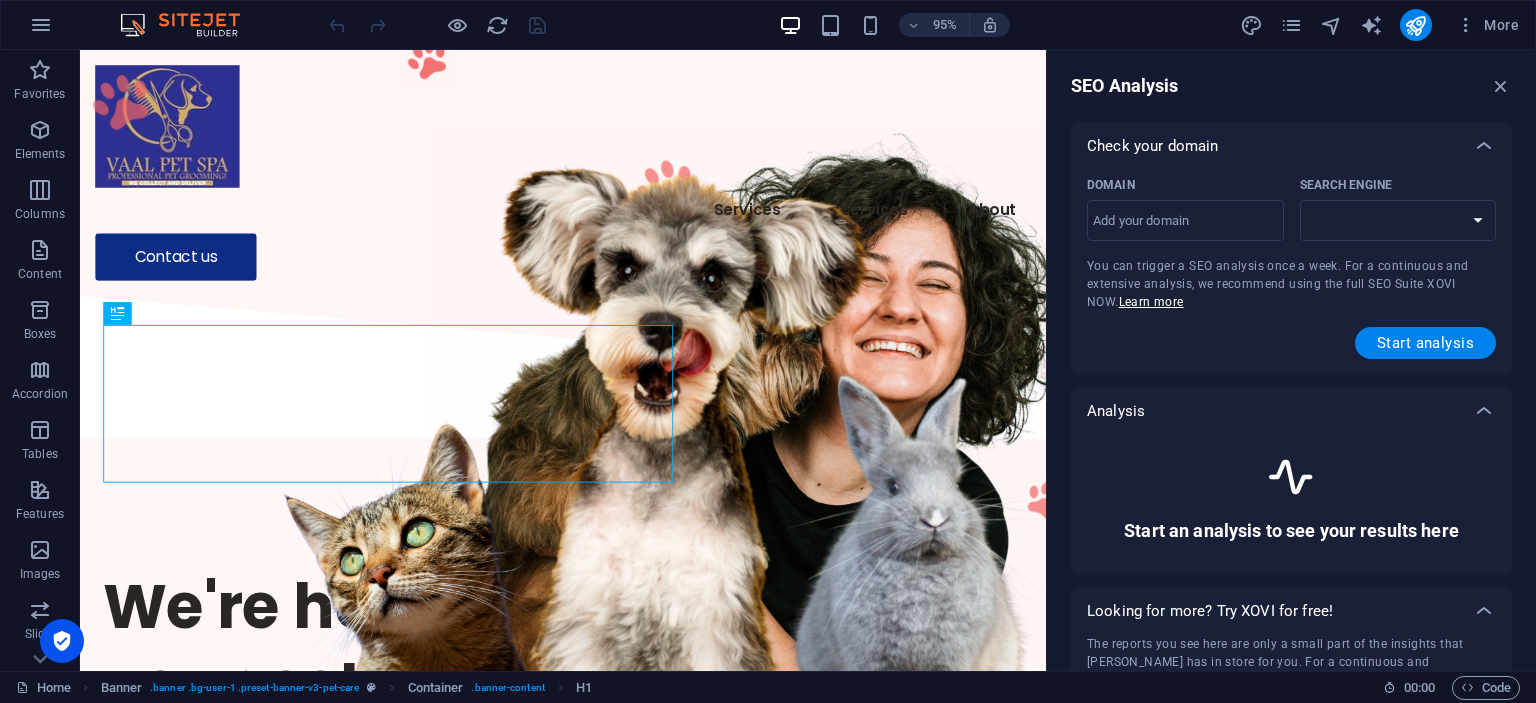 select on "[DOMAIN_NAME]" 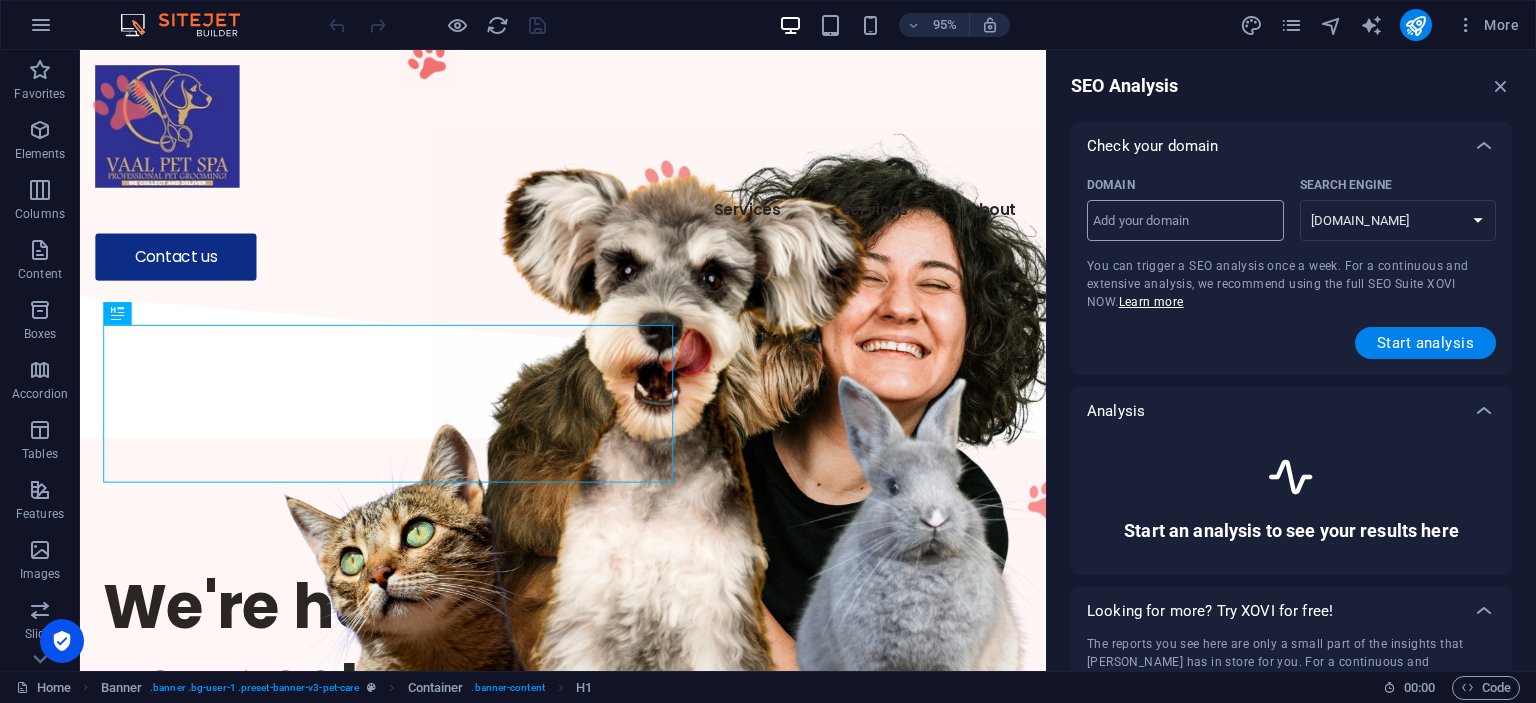 click on "Domain ​" at bounding box center [1185, 221] 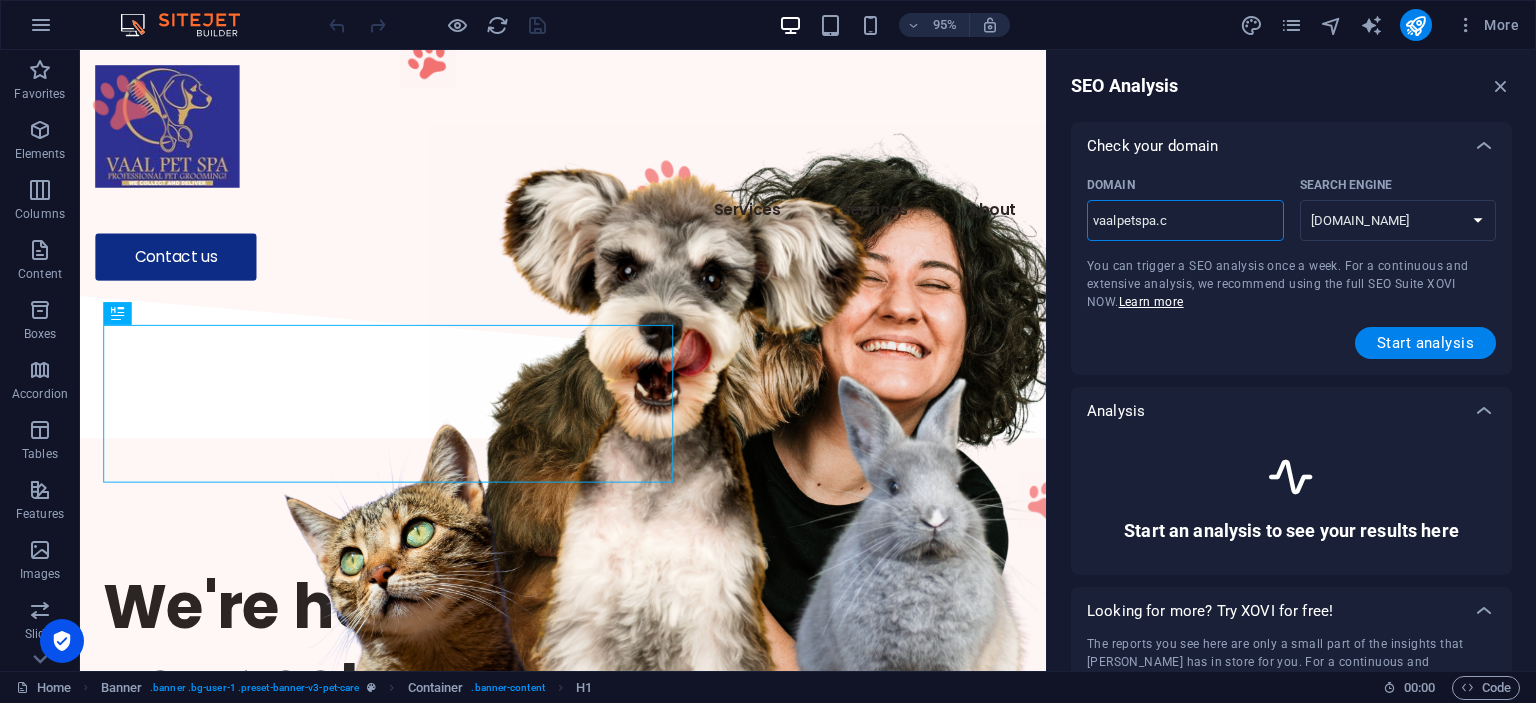 type on "[DOMAIN_NAME]" 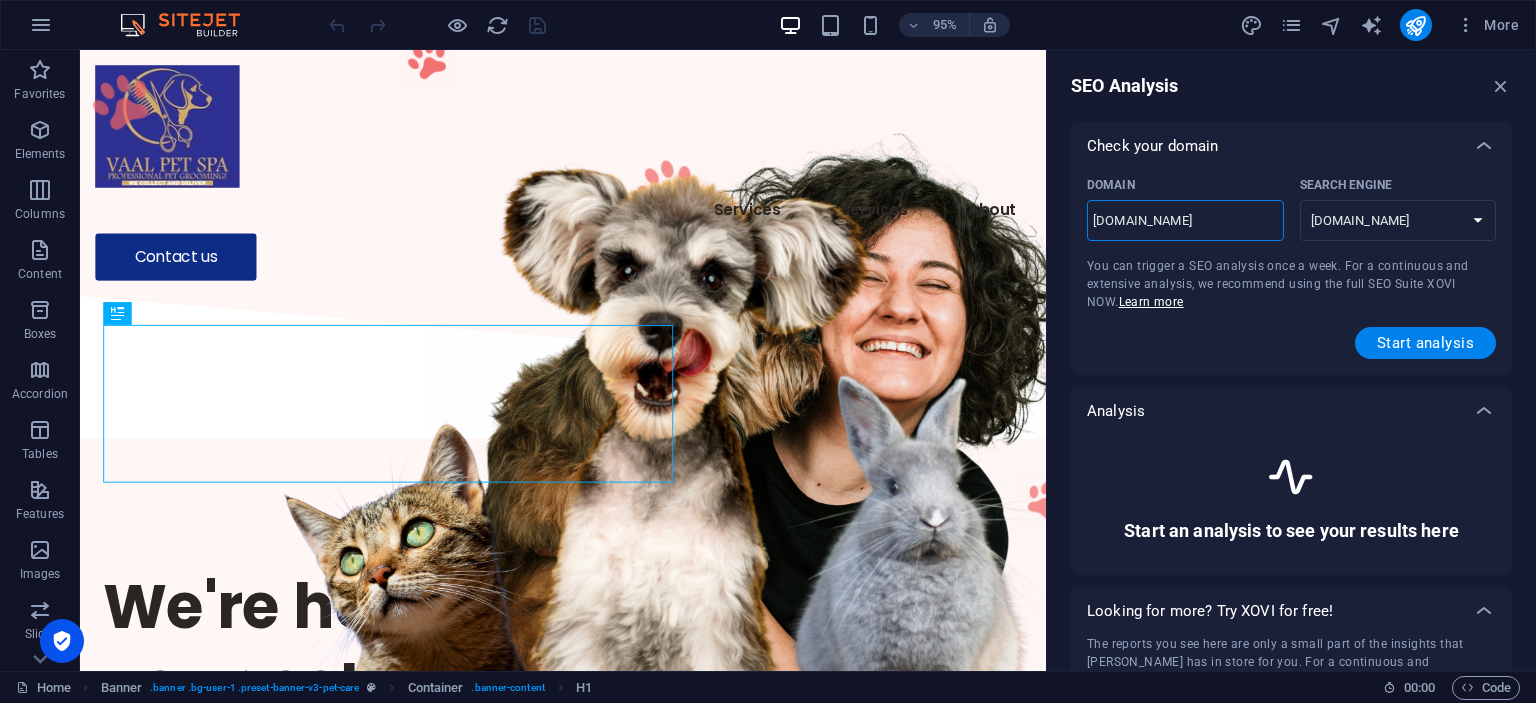 type on "[DOMAIN_NAME]." 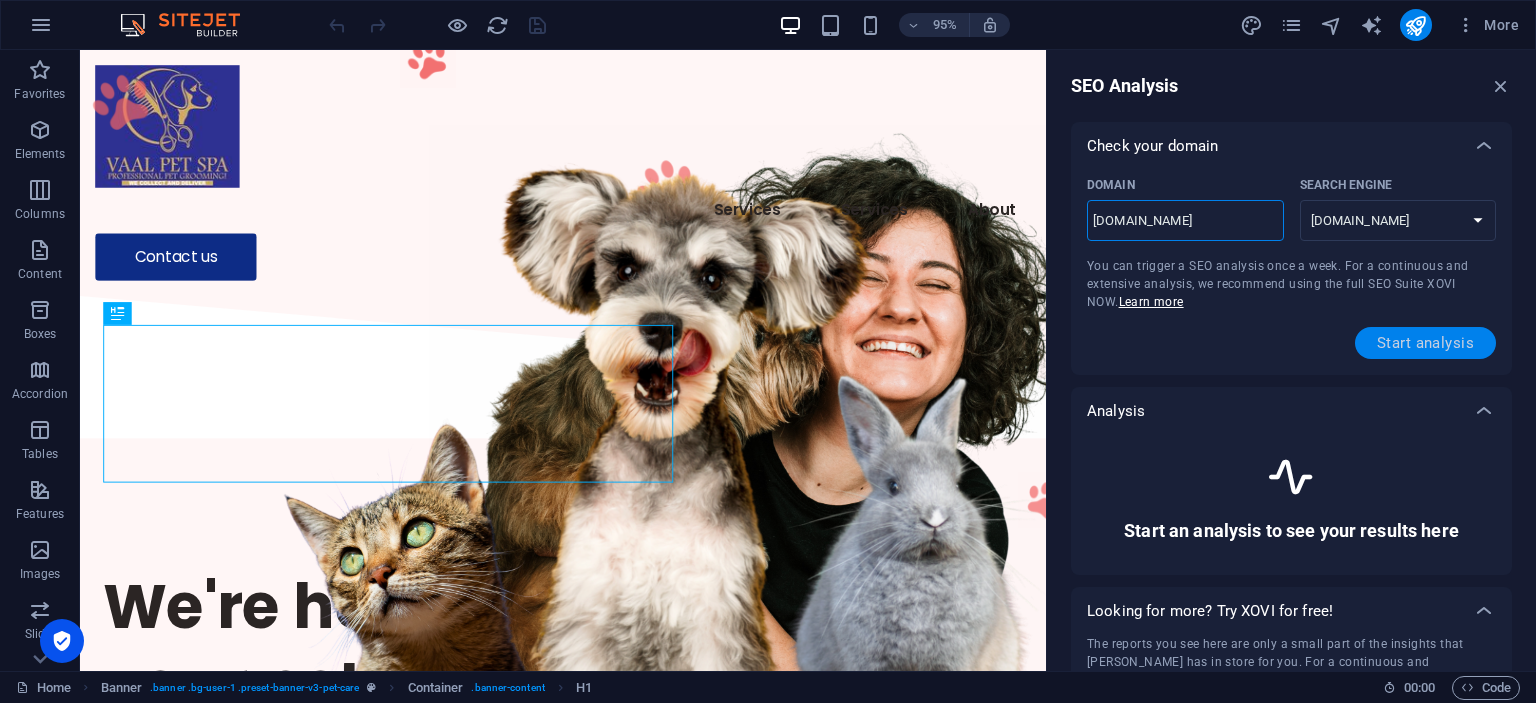 type on "[DOMAIN_NAME]" 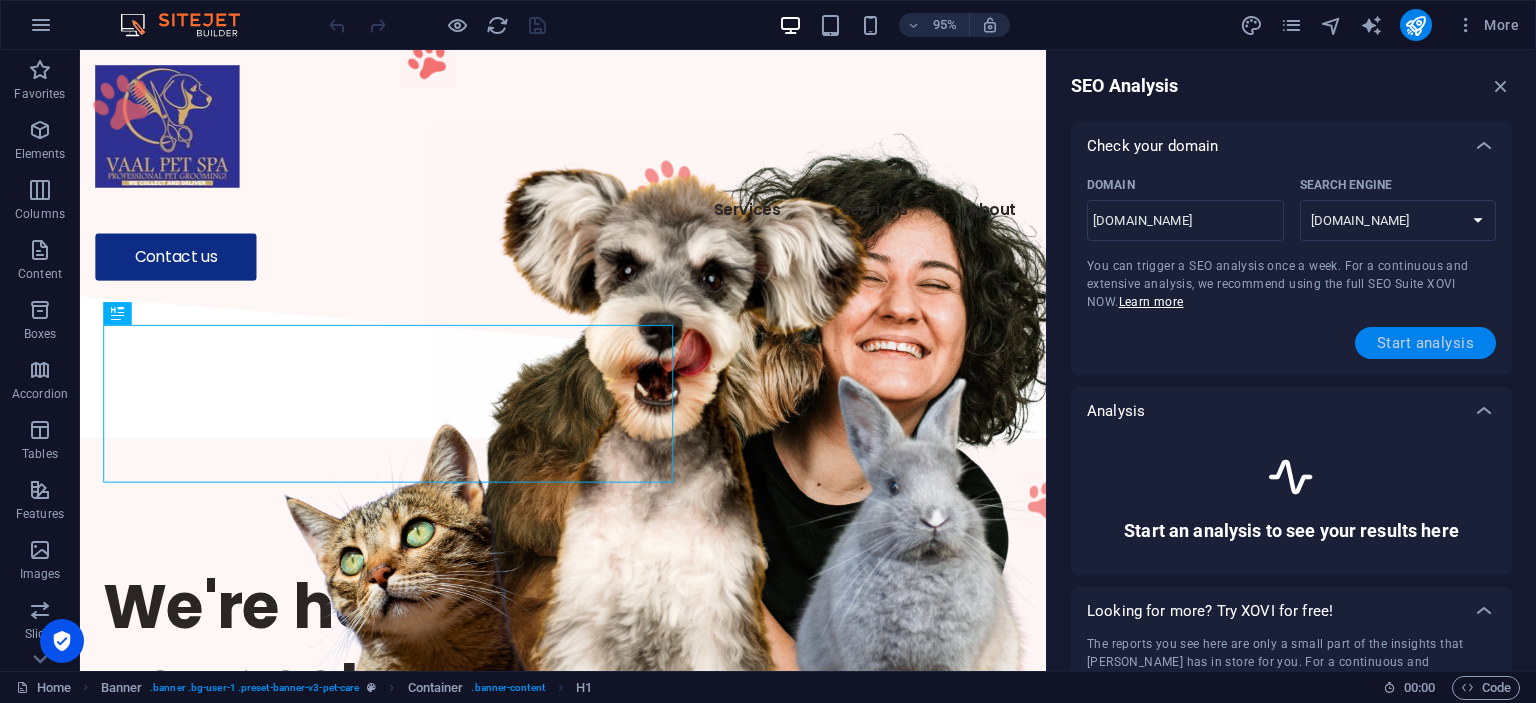 click on "Start analysis" at bounding box center (1425, 343) 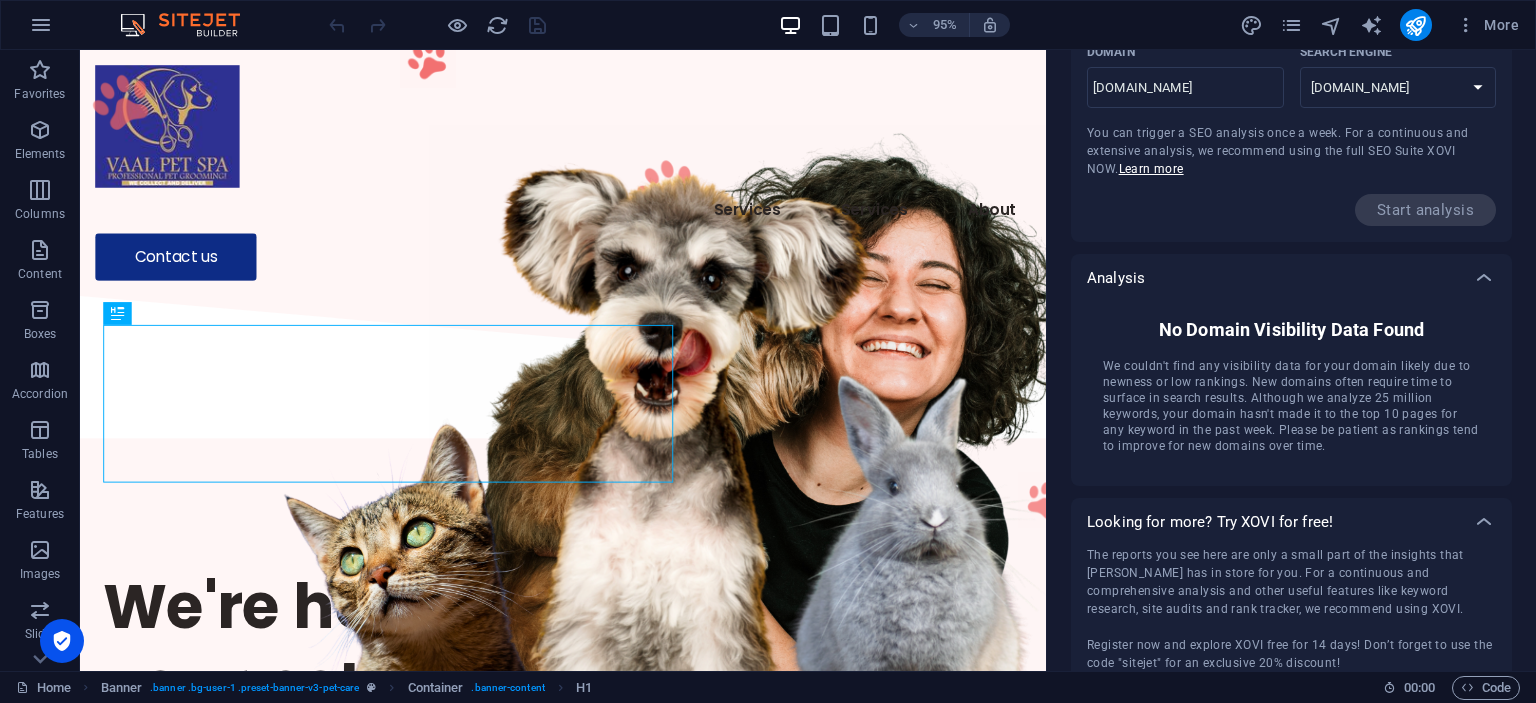 scroll, scrollTop: 0, scrollLeft: 0, axis: both 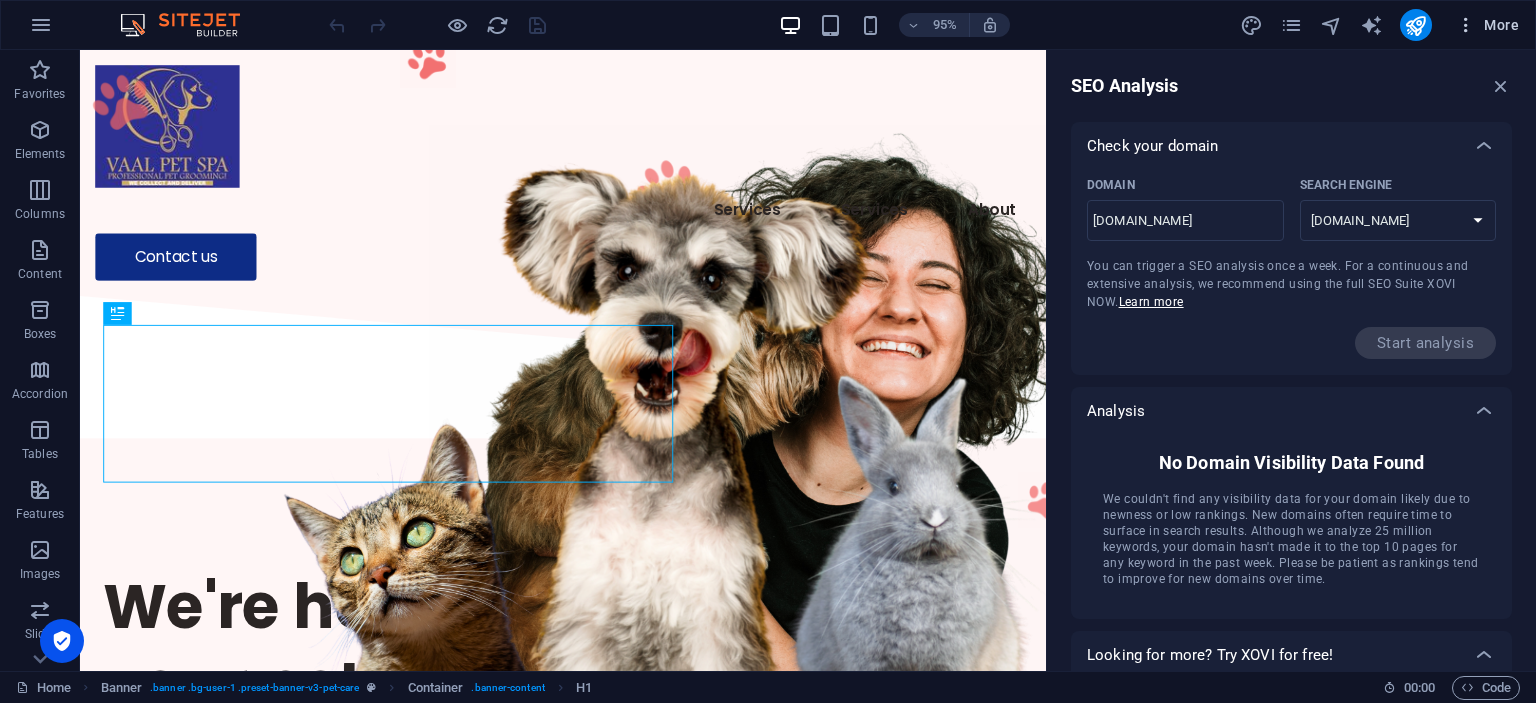 click at bounding box center (1466, 25) 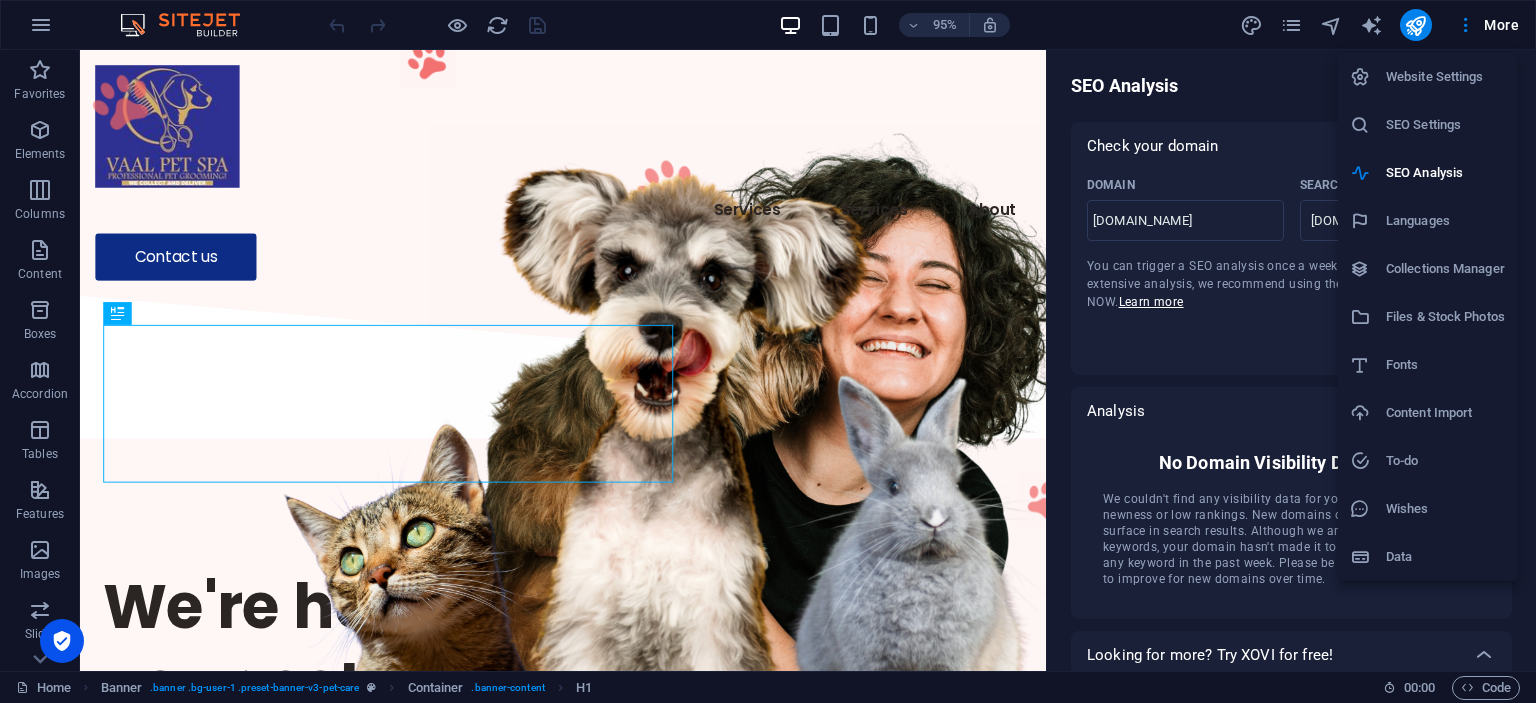 click at bounding box center (768, 351) 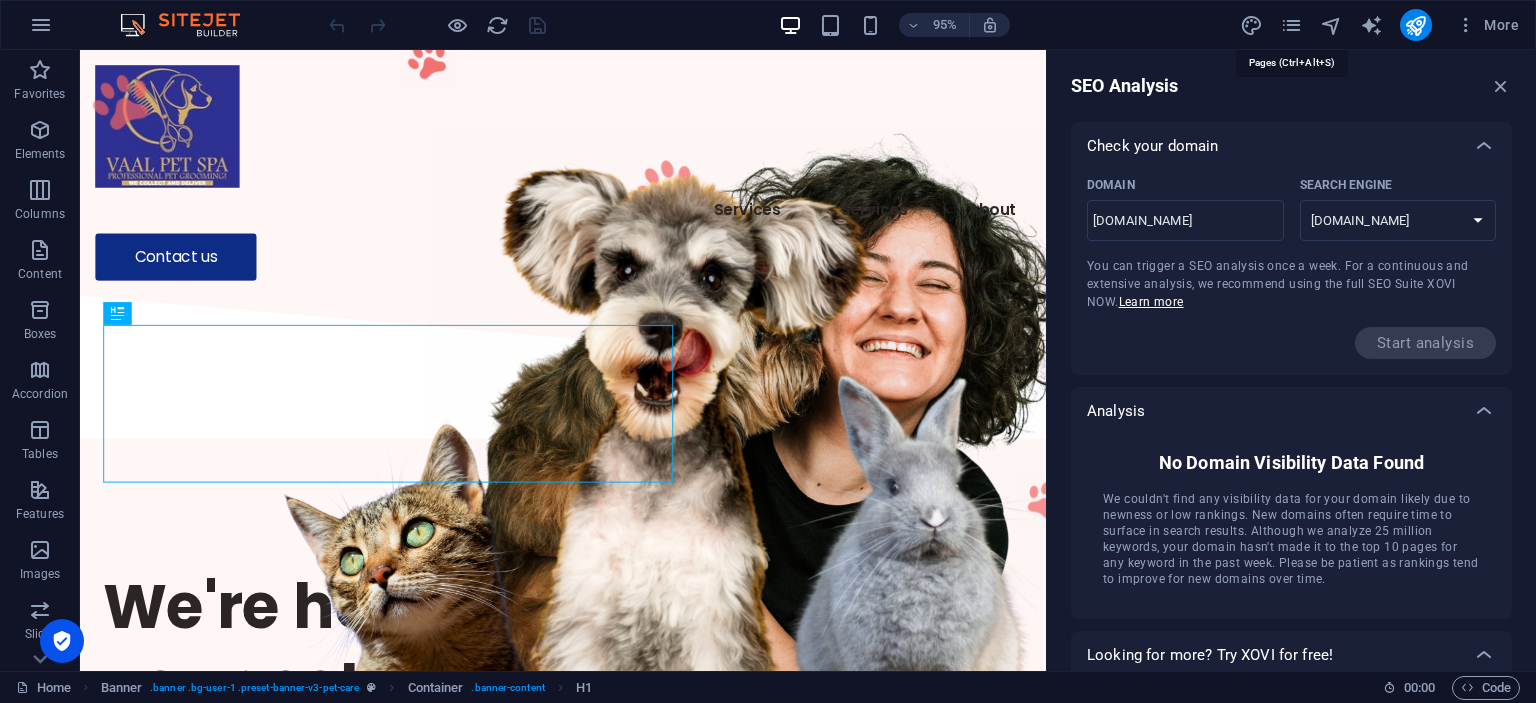 click at bounding box center [1291, 25] 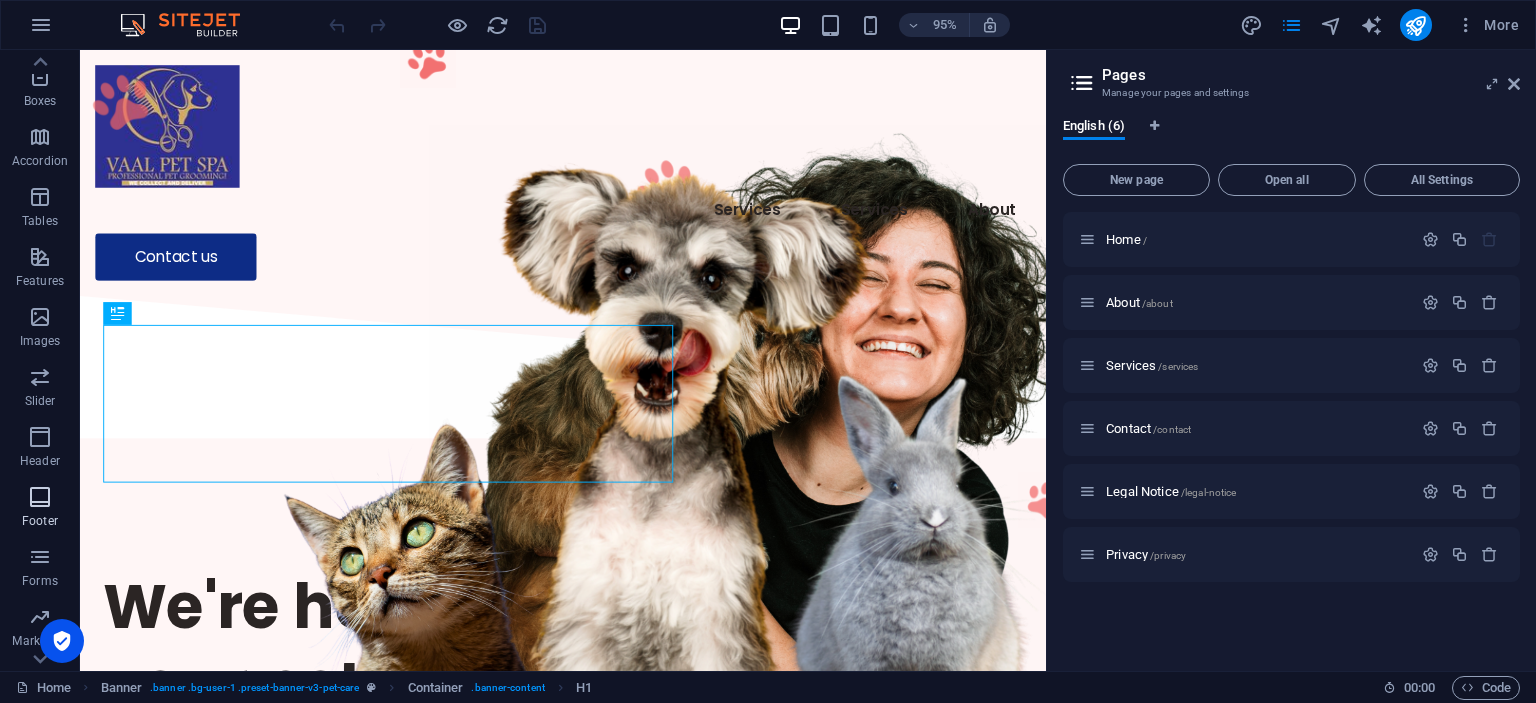 scroll, scrollTop: 278, scrollLeft: 0, axis: vertical 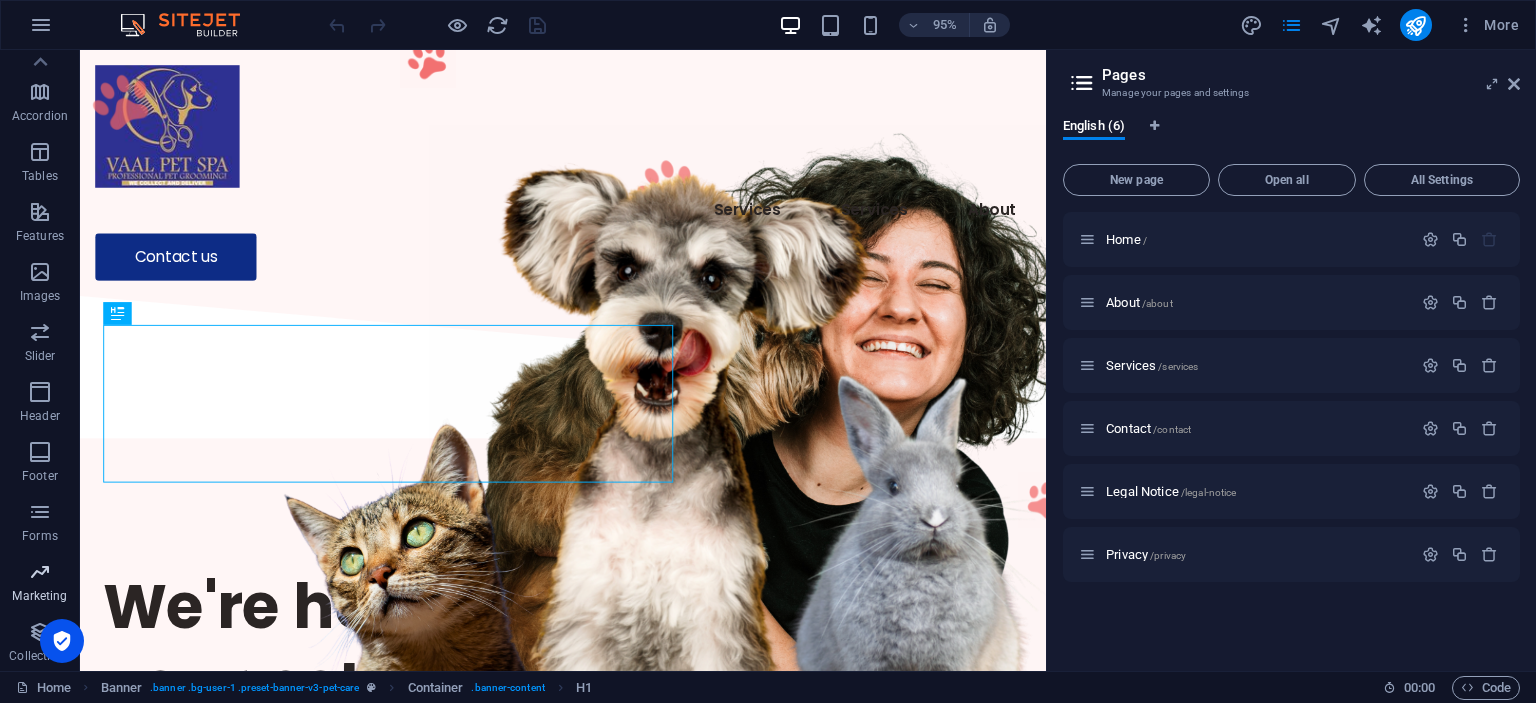 click at bounding box center (40, 572) 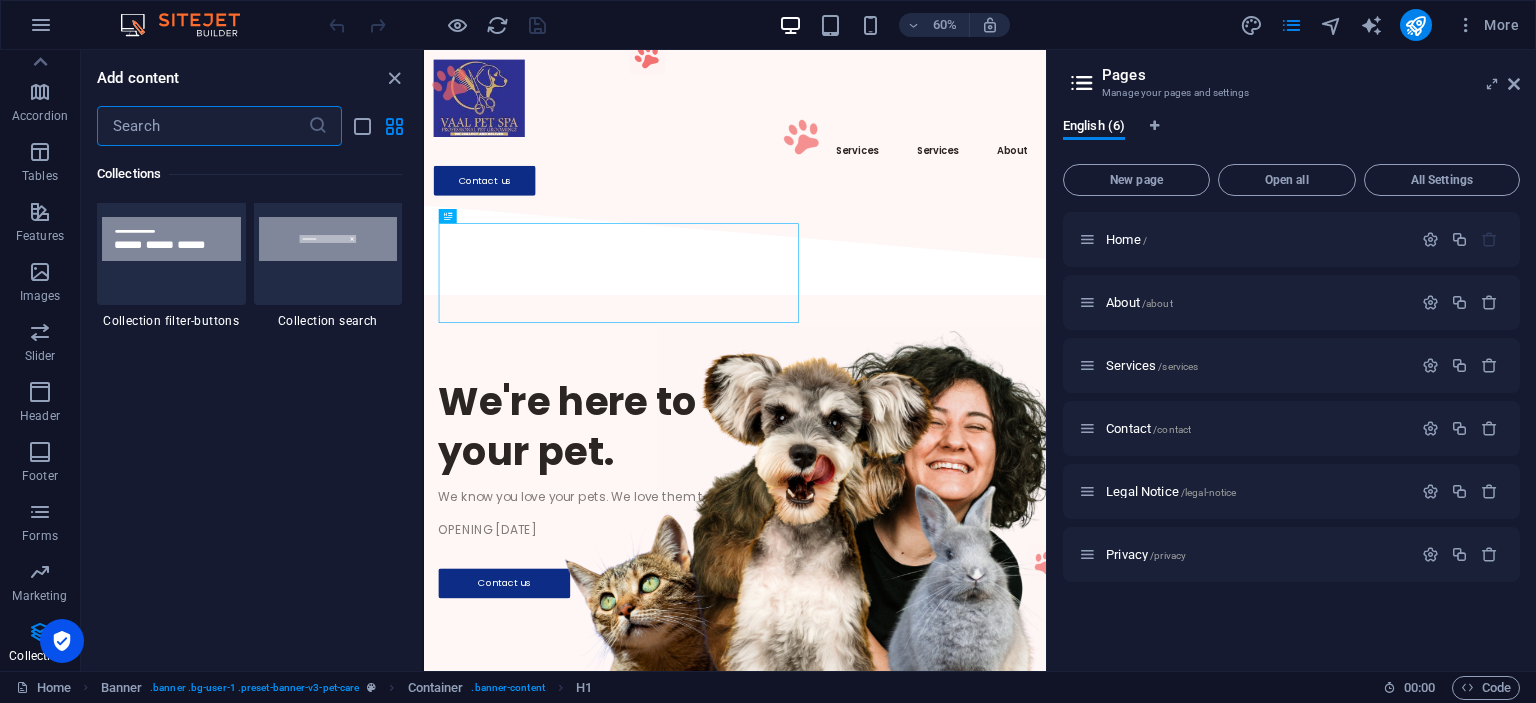 scroll, scrollTop: 18958, scrollLeft: 0, axis: vertical 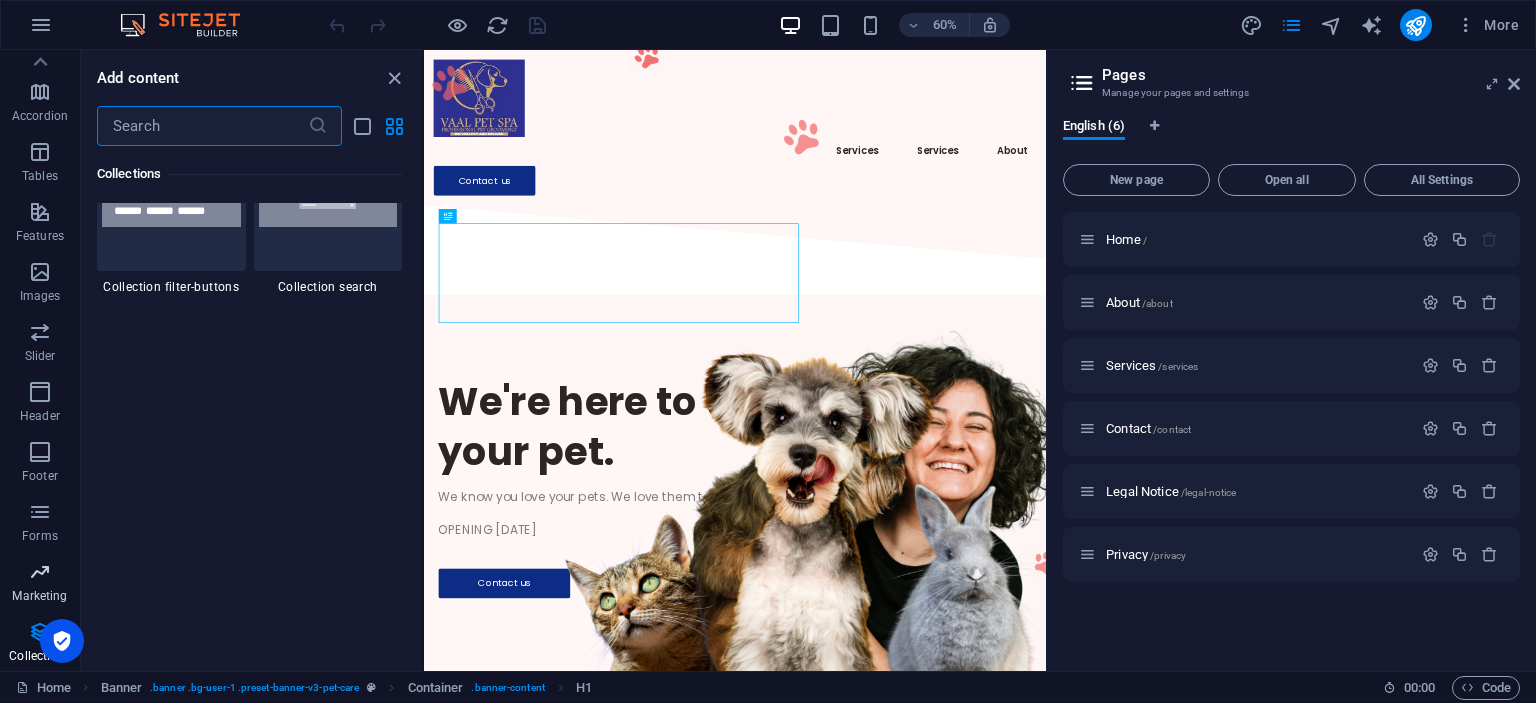 click at bounding box center (40, 572) 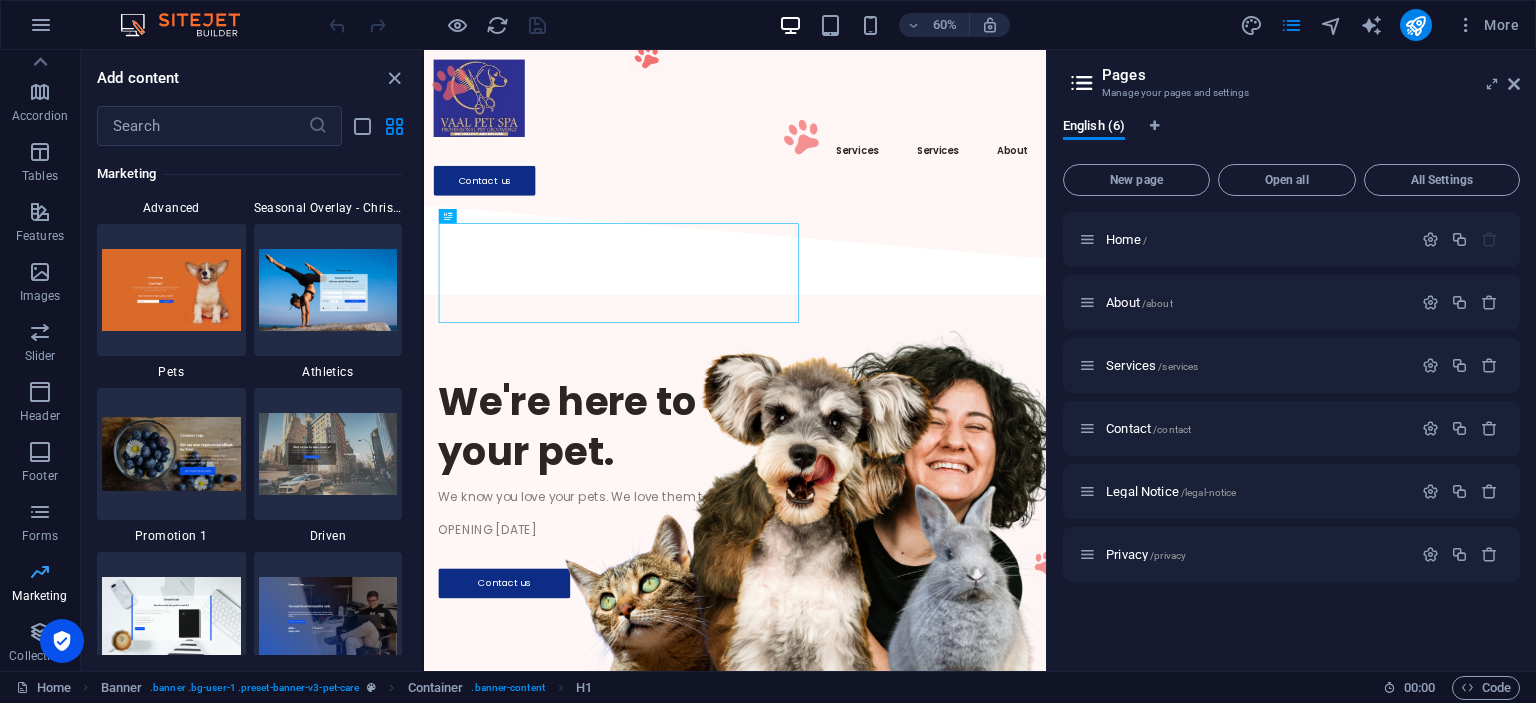 scroll, scrollTop: 16125, scrollLeft: 0, axis: vertical 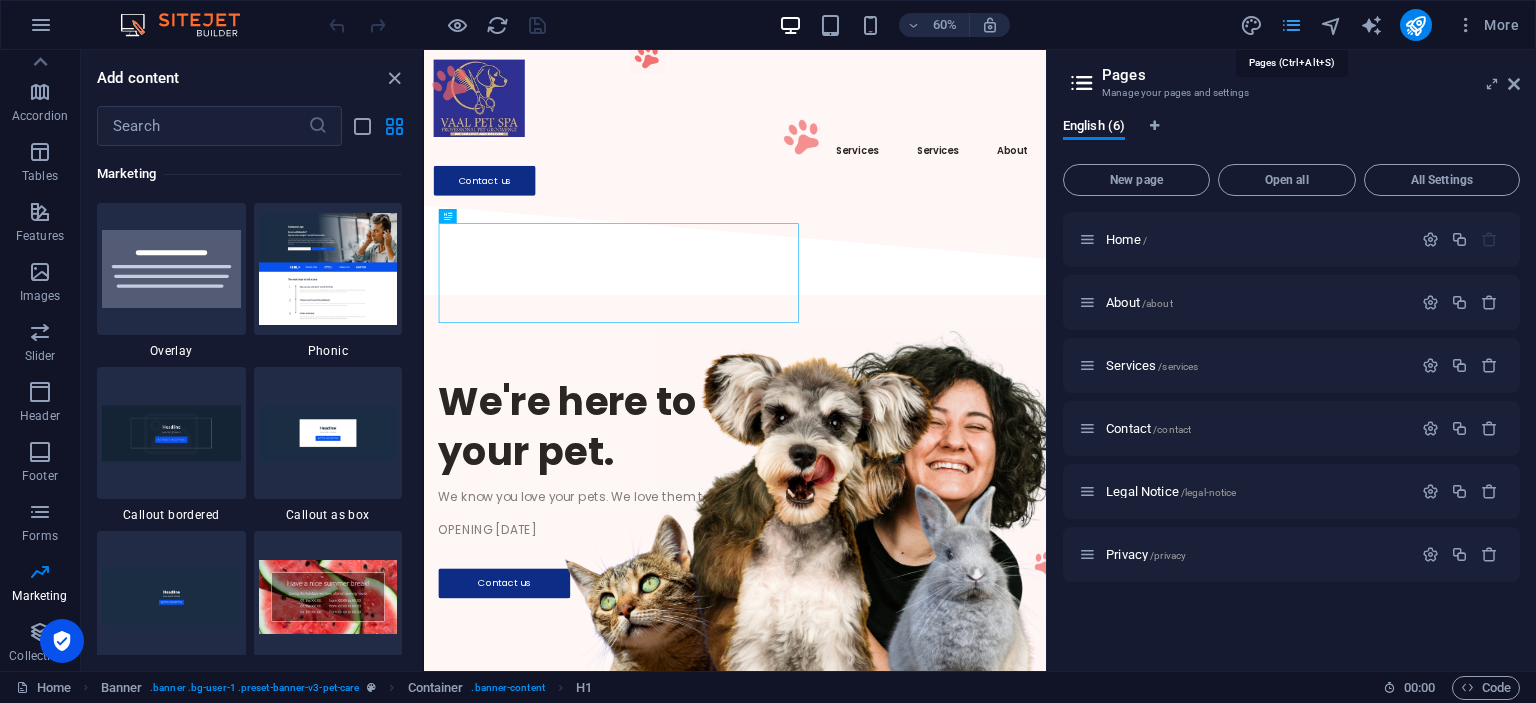 click at bounding box center [1291, 25] 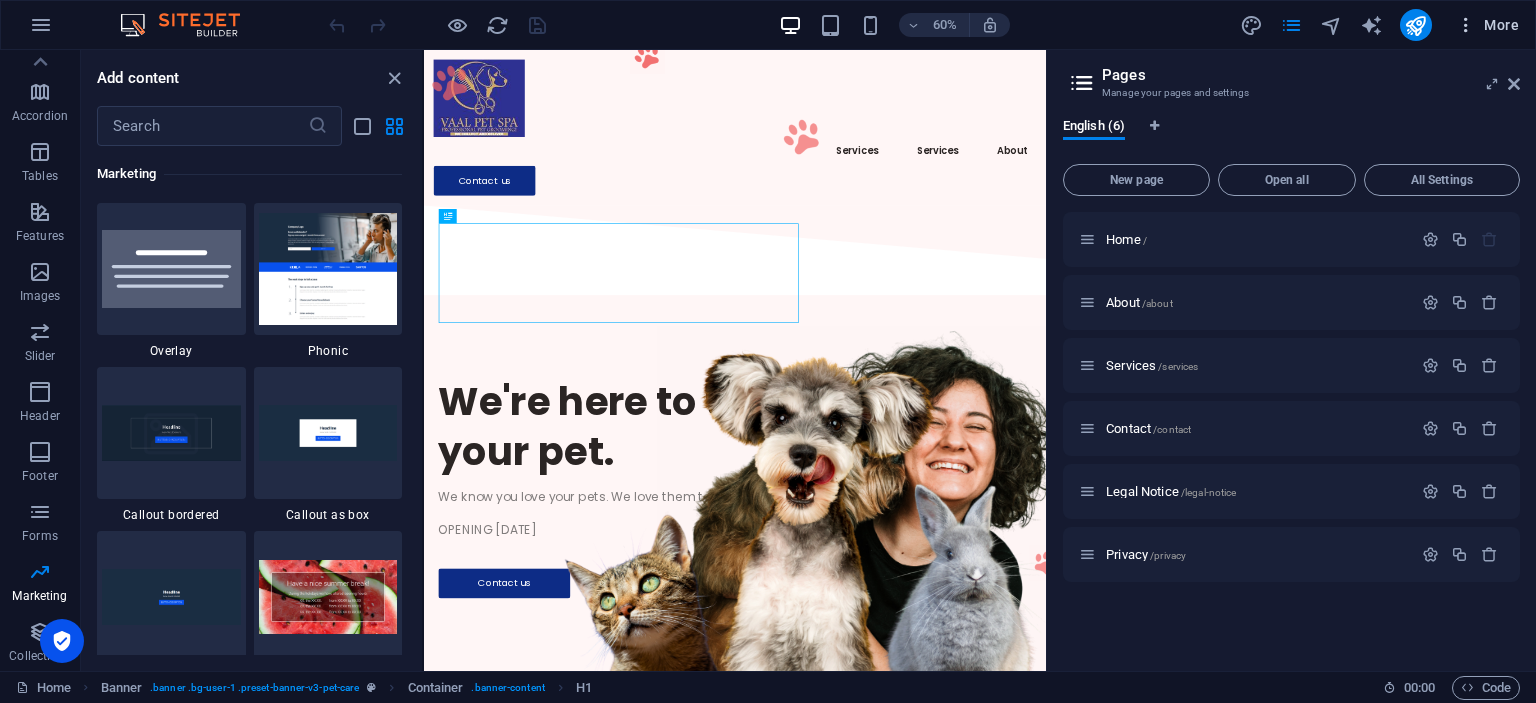 click at bounding box center [1466, 25] 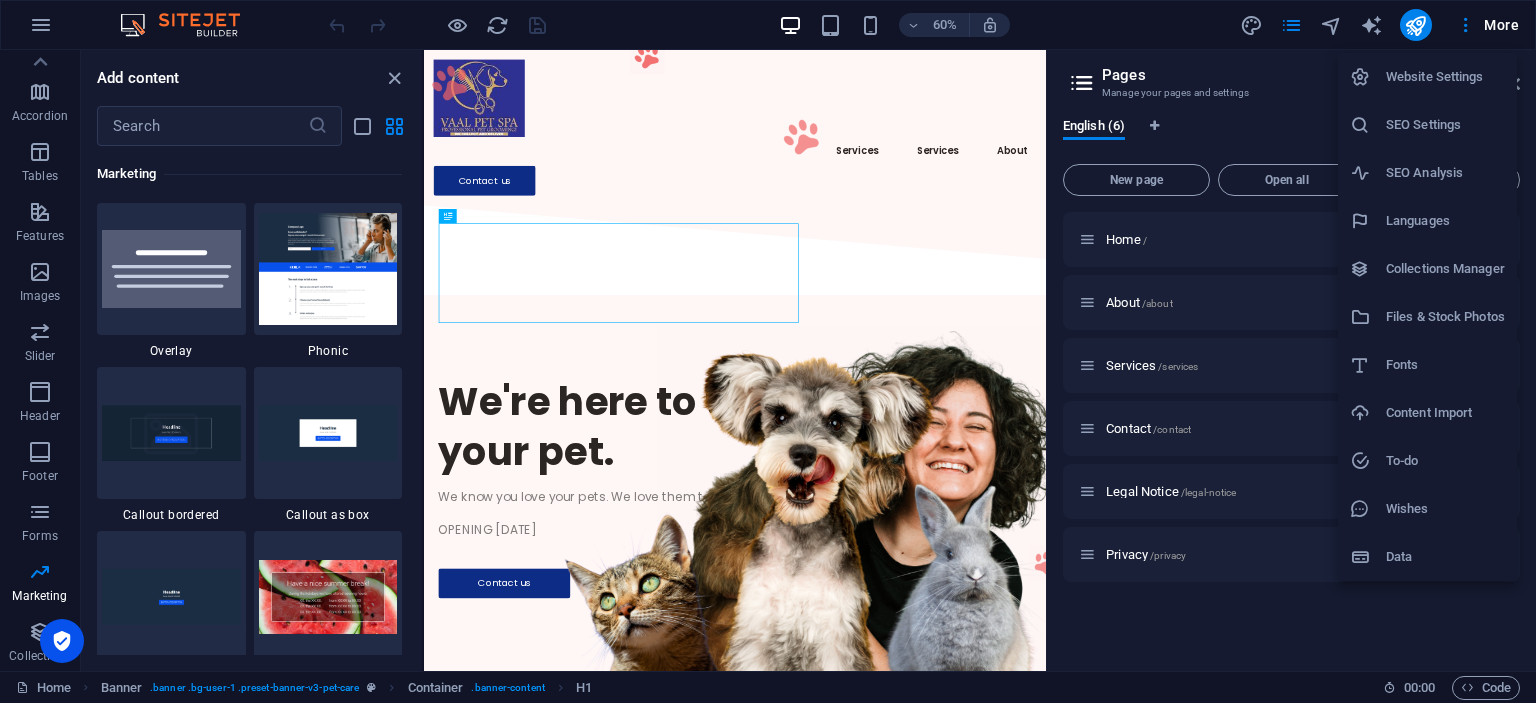 click on "Collections Manager" at bounding box center (1445, 269) 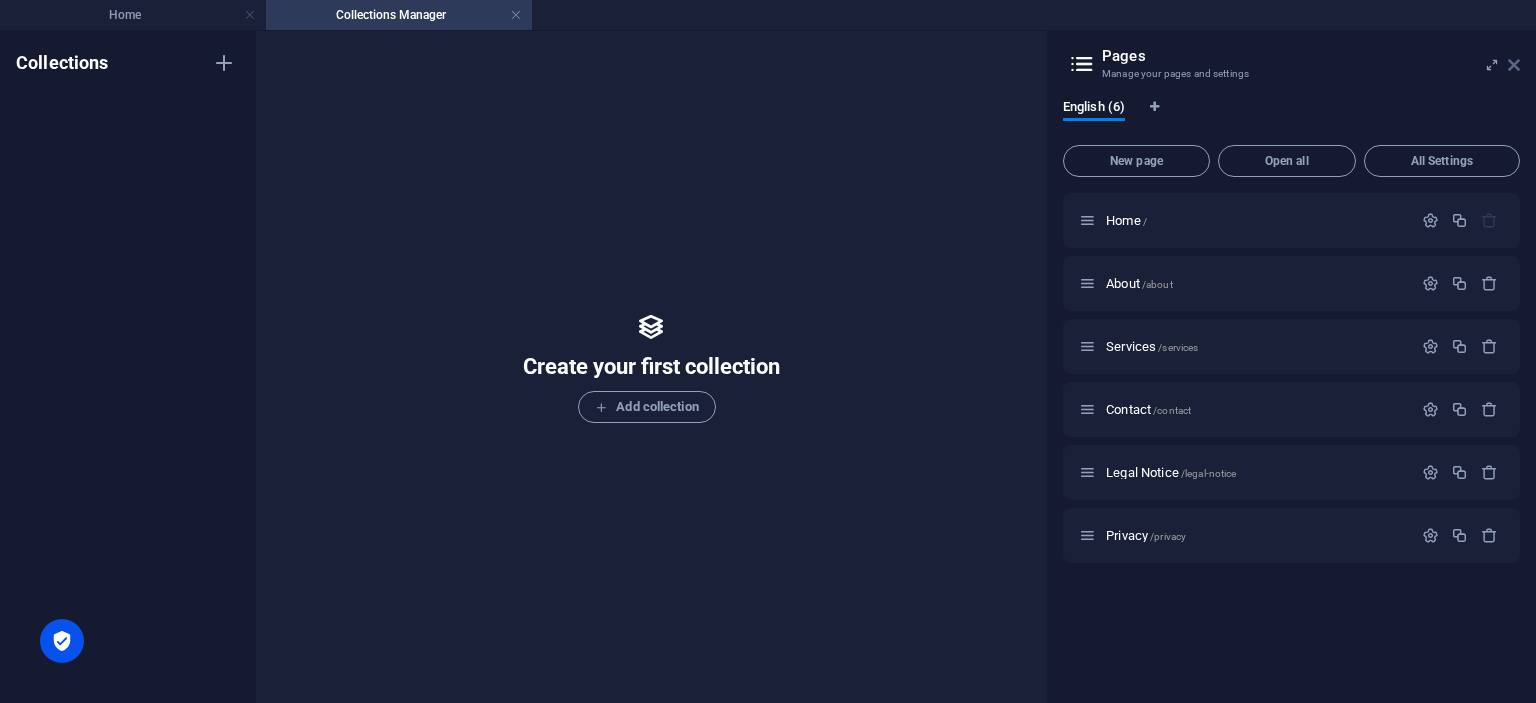 click at bounding box center (1514, 65) 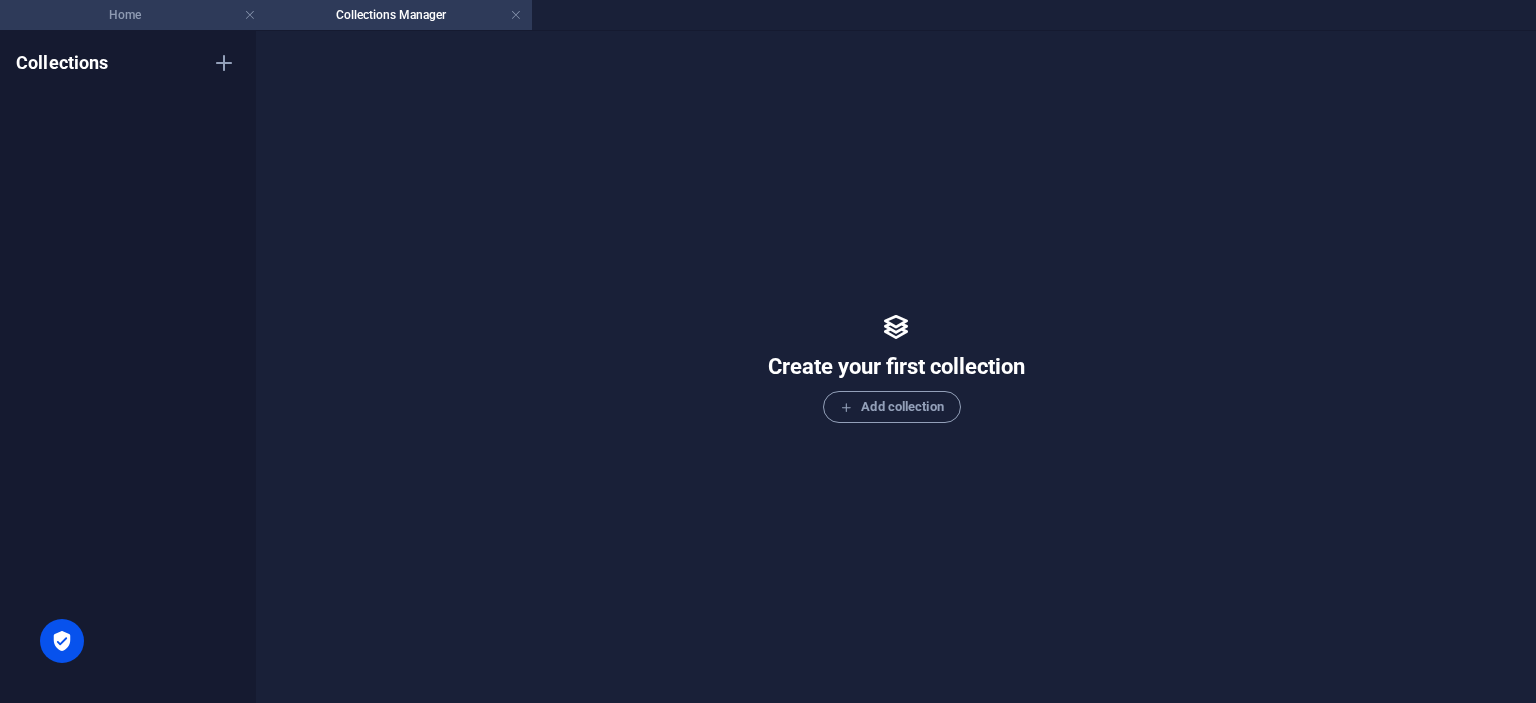click on "Home" at bounding box center [133, 15] 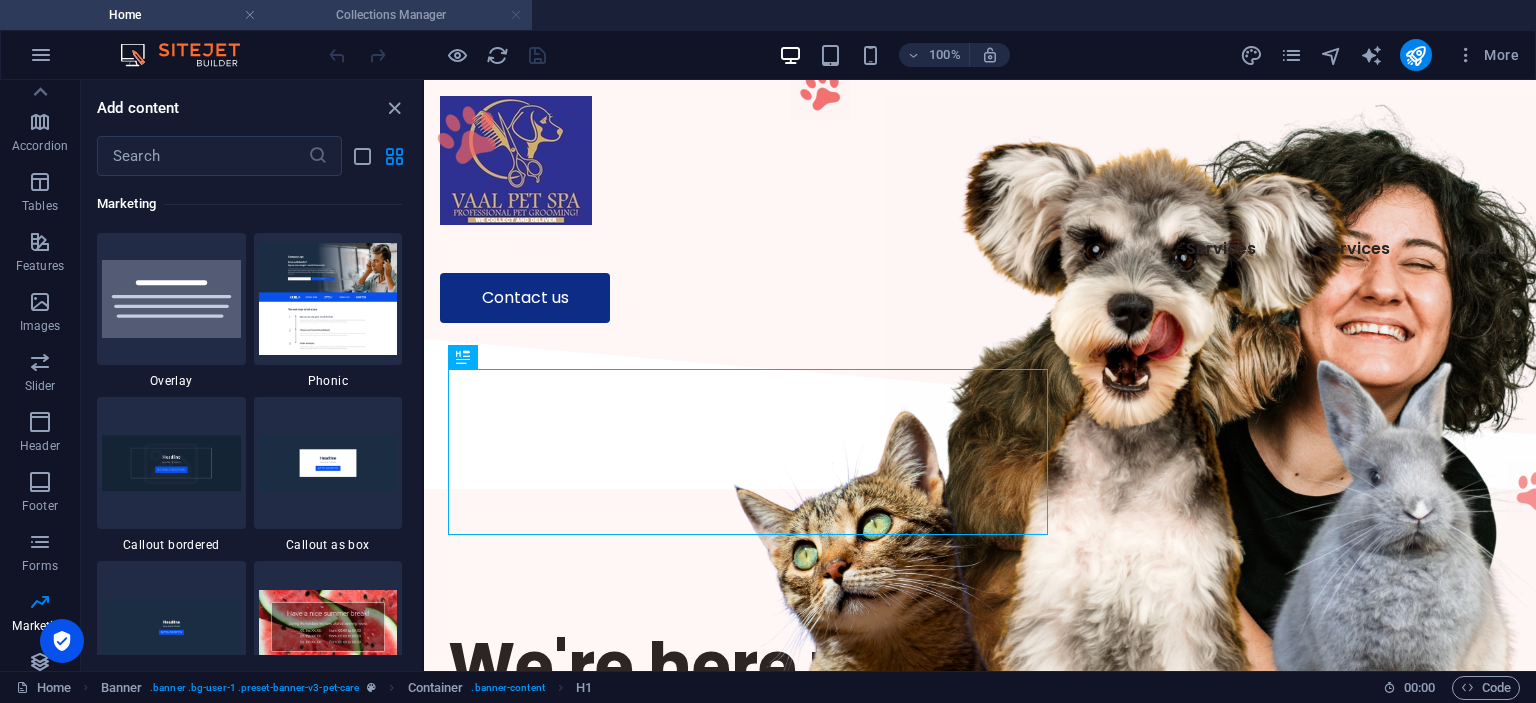 click at bounding box center (516, 15) 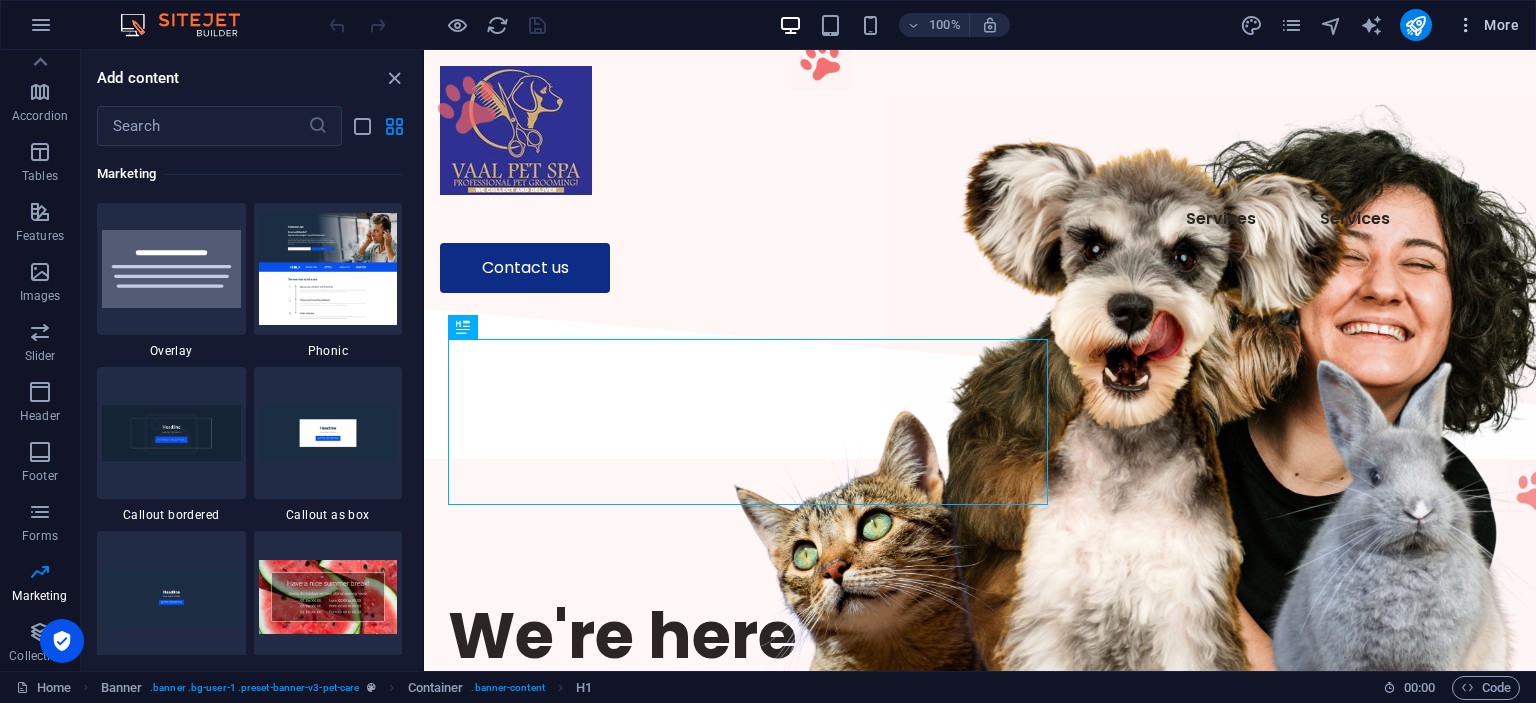 click at bounding box center (1466, 25) 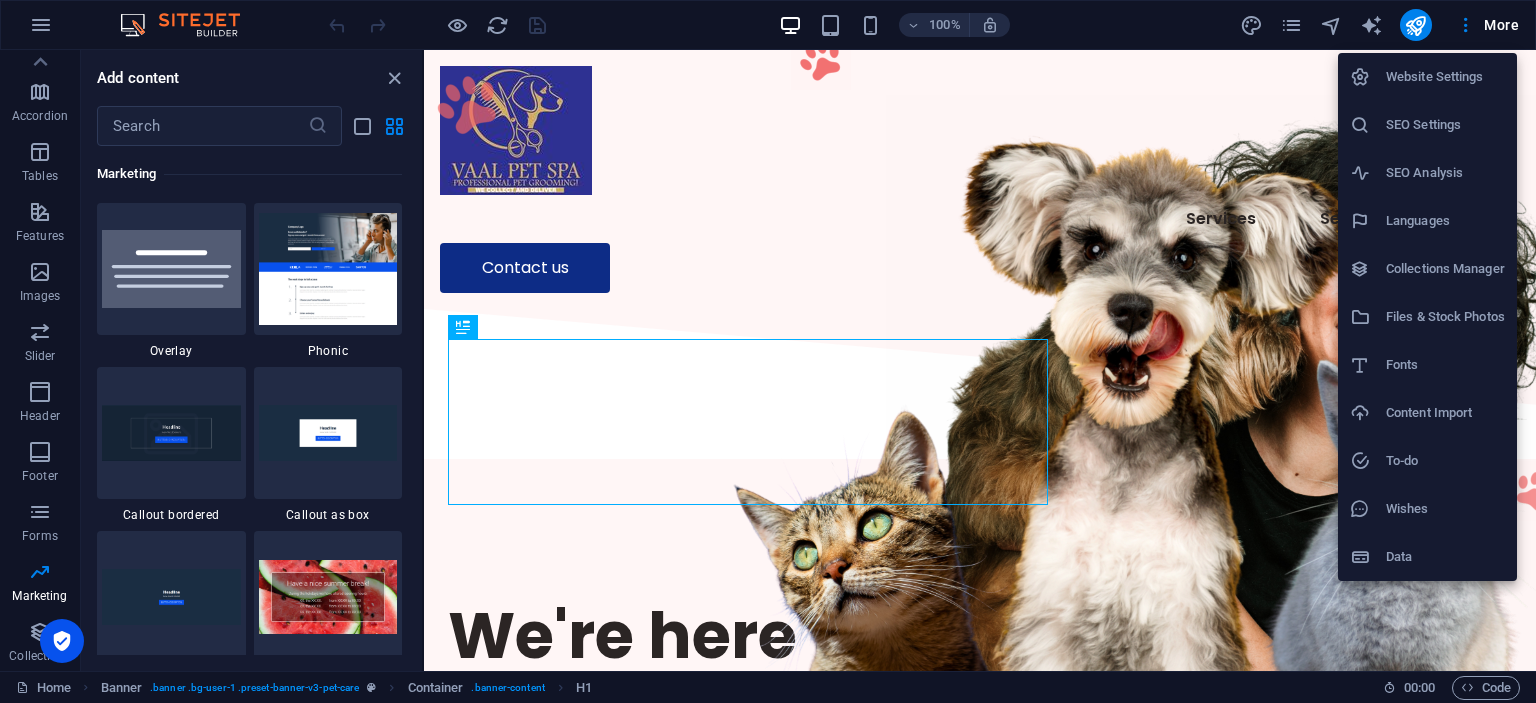 click on "SEO Analysis" at bounding box center (1445, 173) 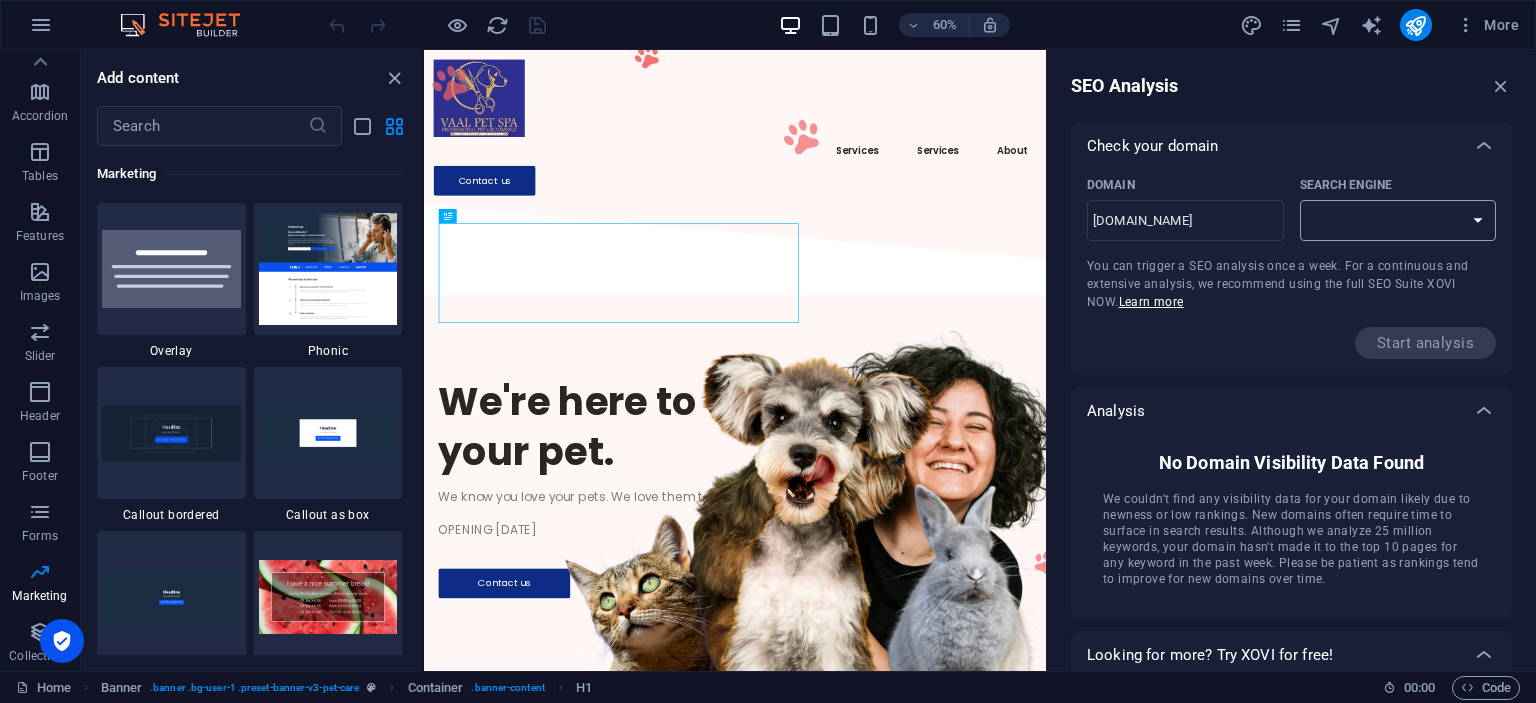 select on "[DOMAIN_NAME]" 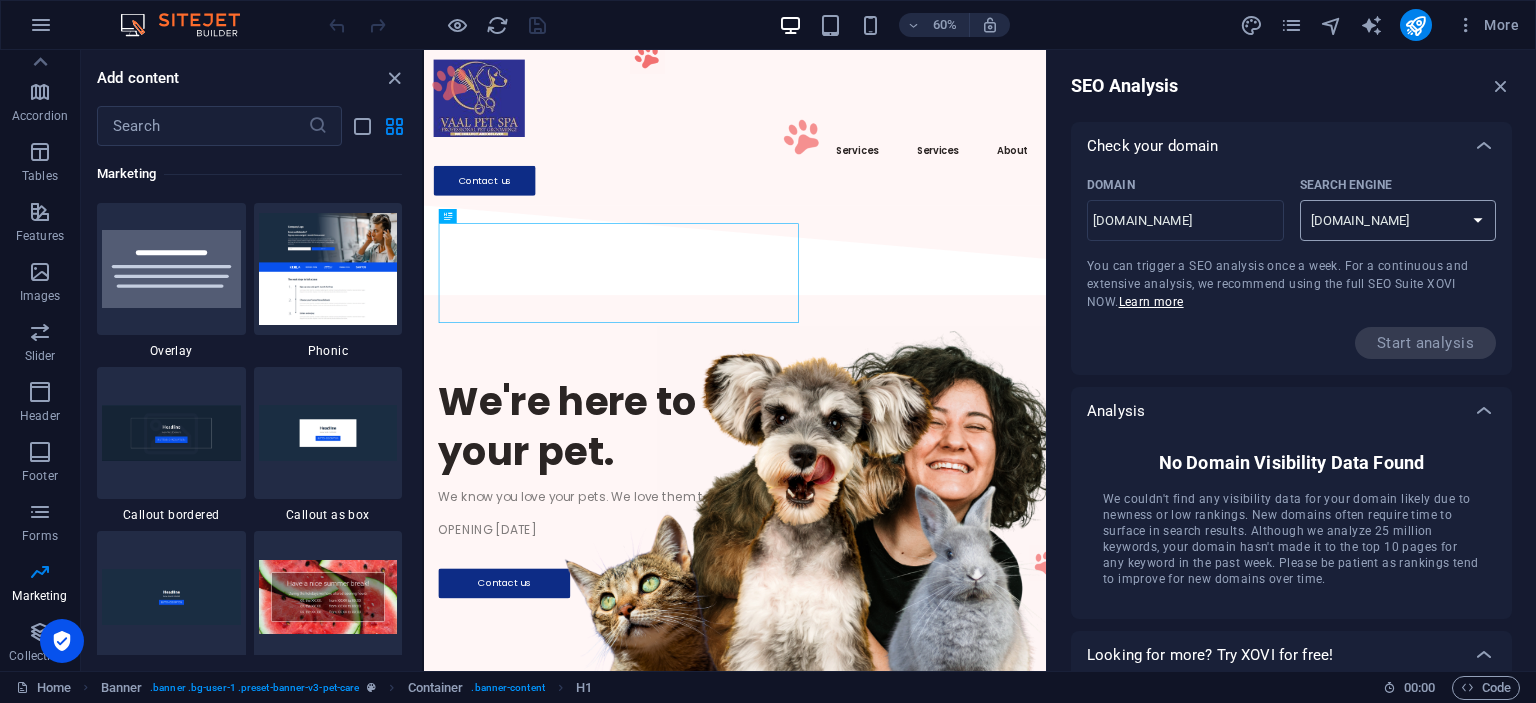 click on "google.de google.at google.es google.co.uk google.fr google.it google.ch google.com google.com.br bing.com" at bounding box center [1398, 220] 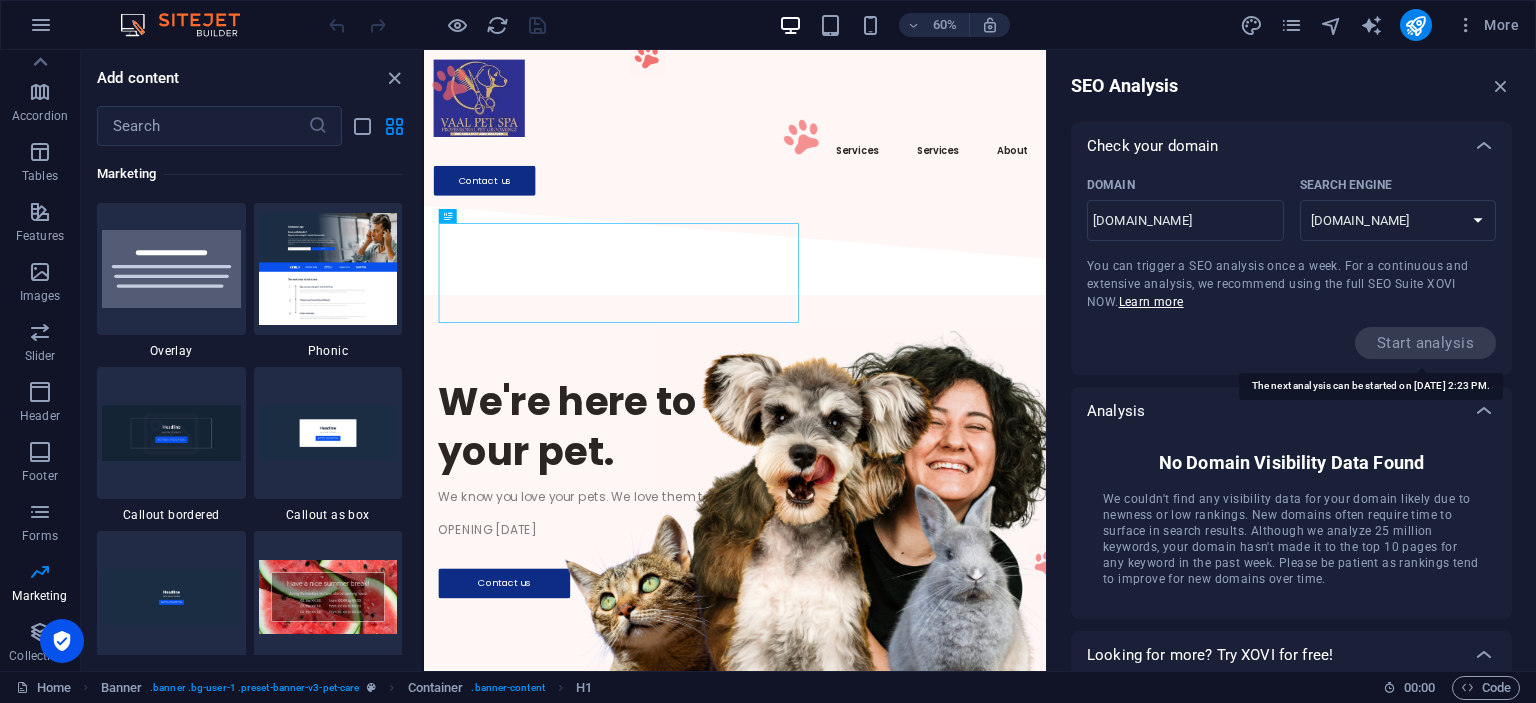 click on "Start analysis" at bounding box center [1425, 343] 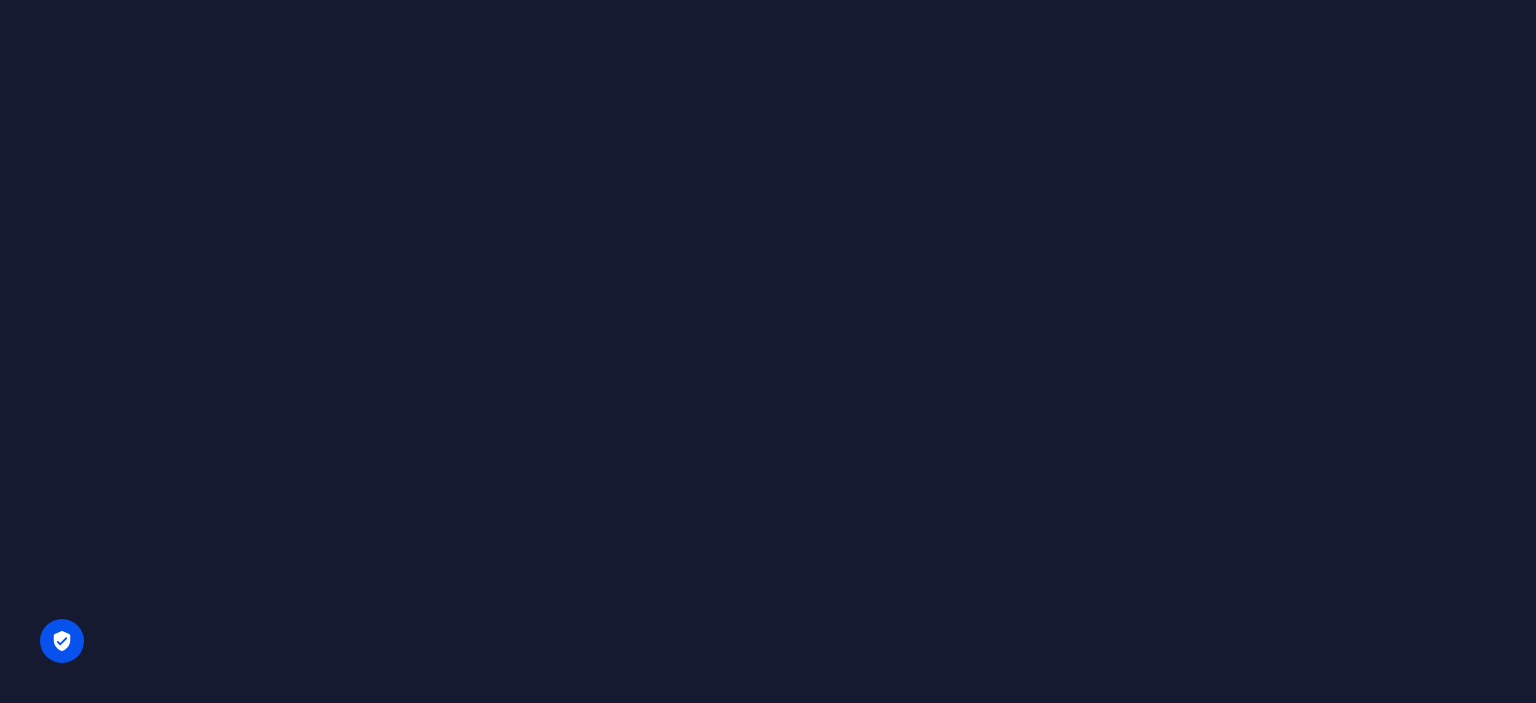 scroll, scrollTop: 0, scrollLeft: 0, axis: both 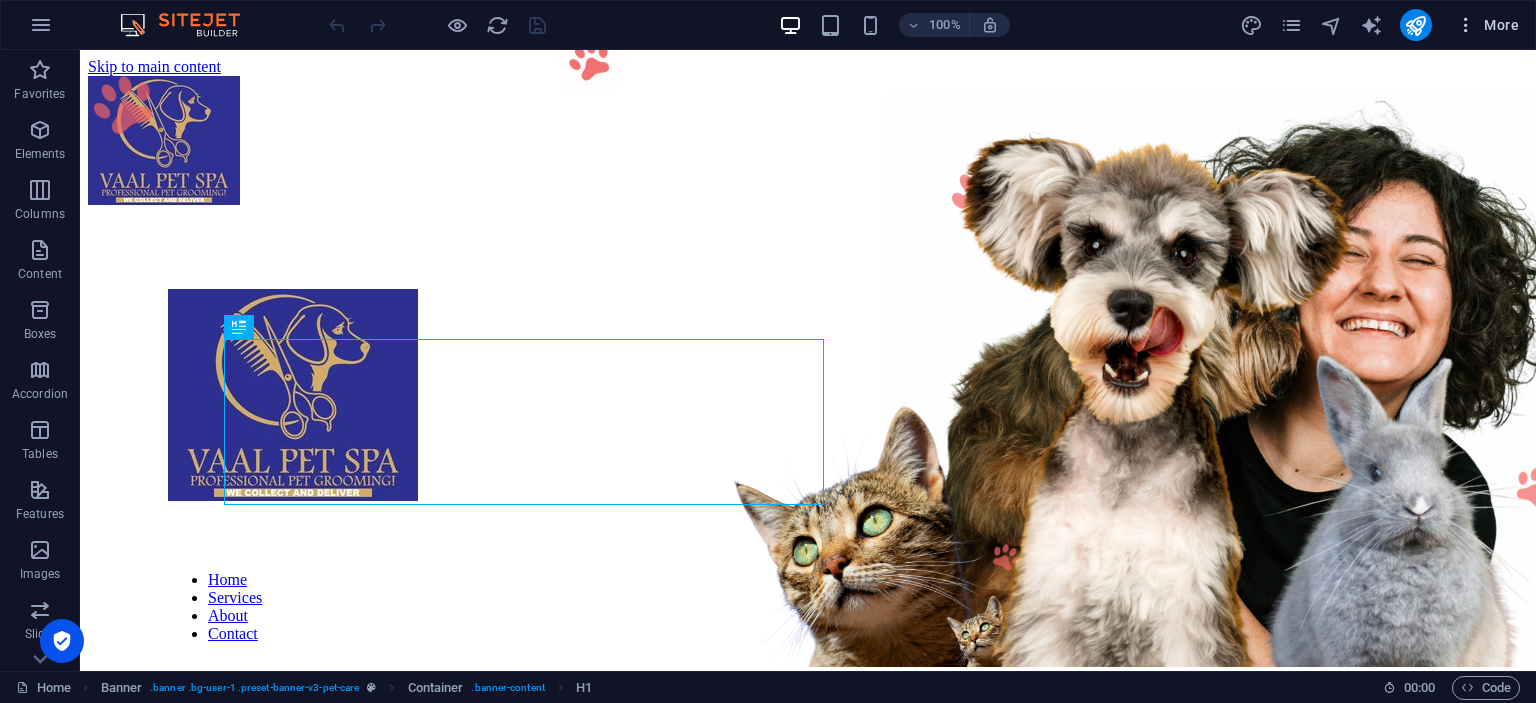 click at bounding box center [1466, 25] 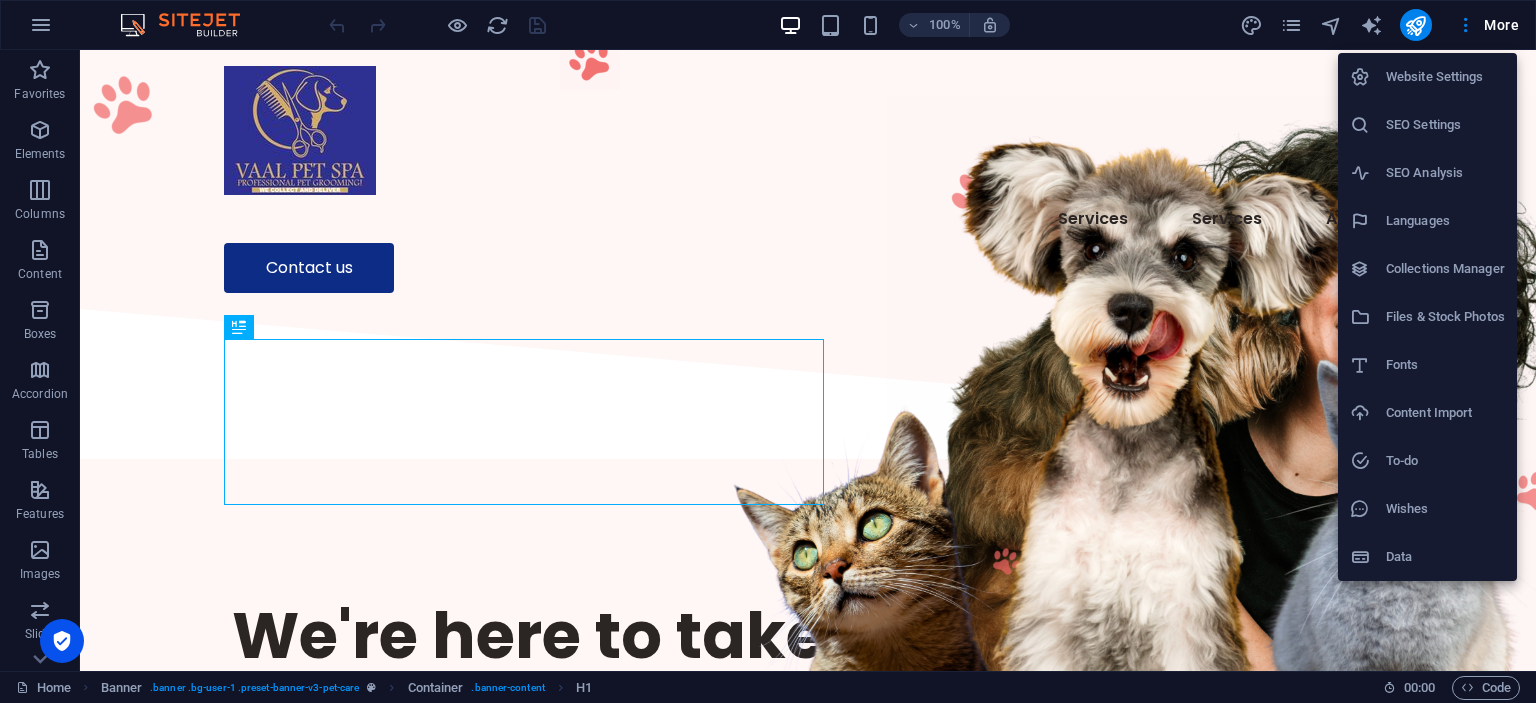 click on "SEO Analysis" at bounding box center [1445, 173] 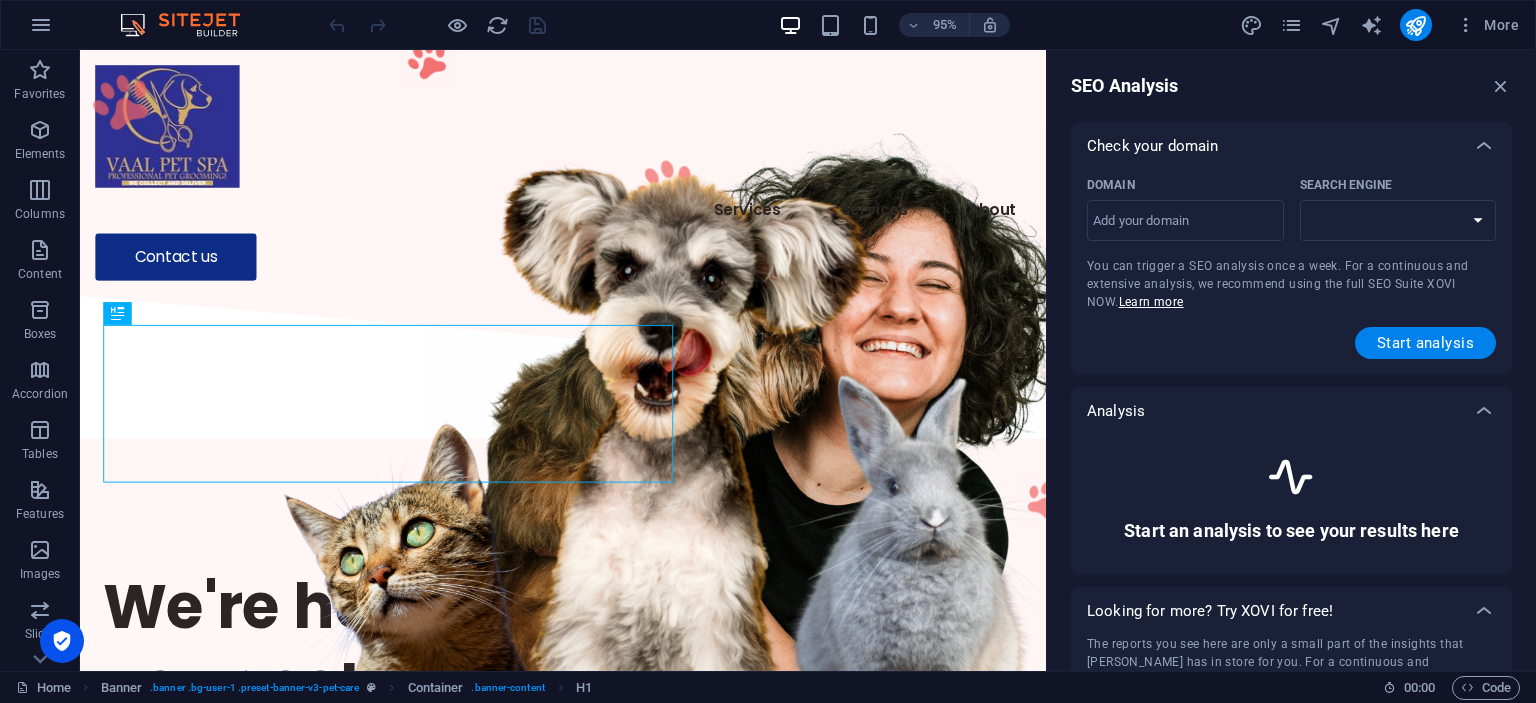 select on "[DOMAIN_NAME]" 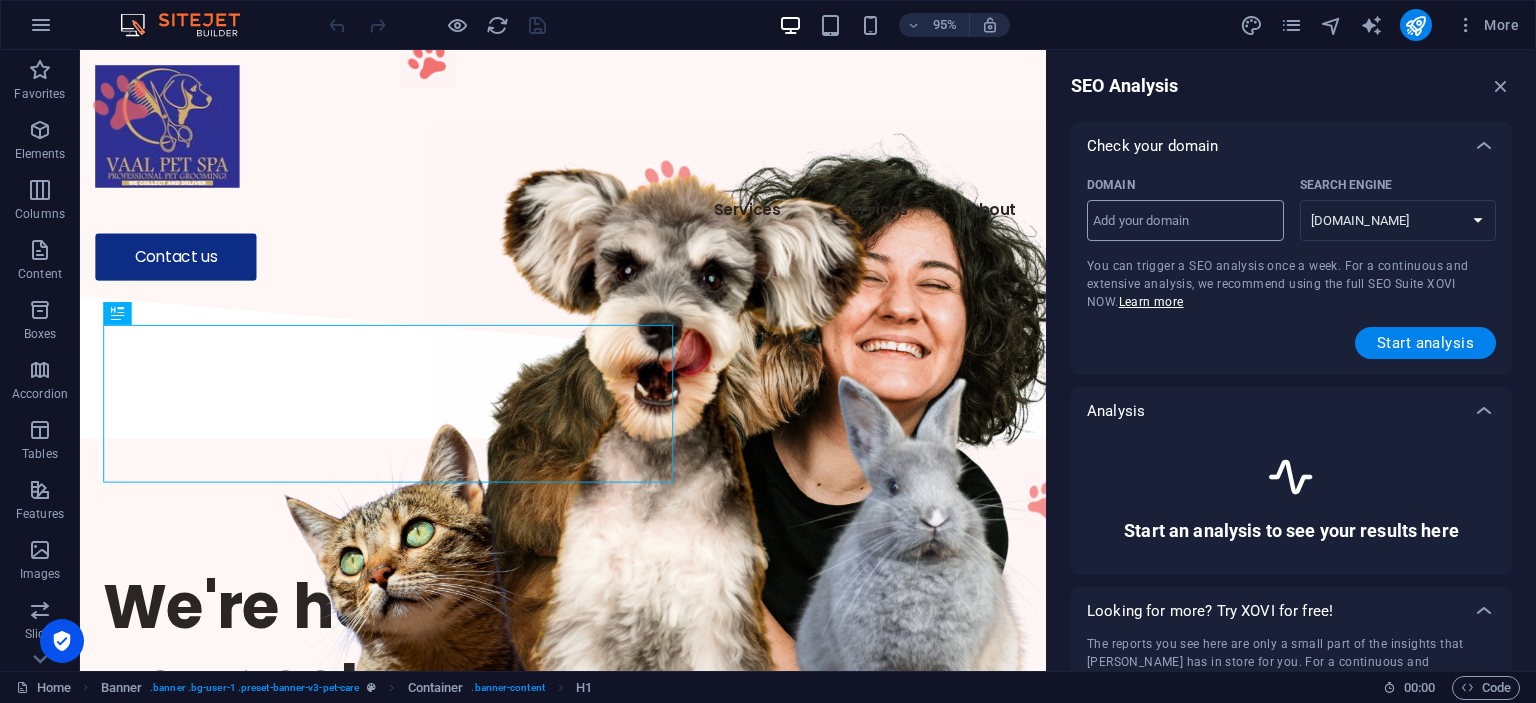 click on "Domain ​" at bounding box center [1185, 221] 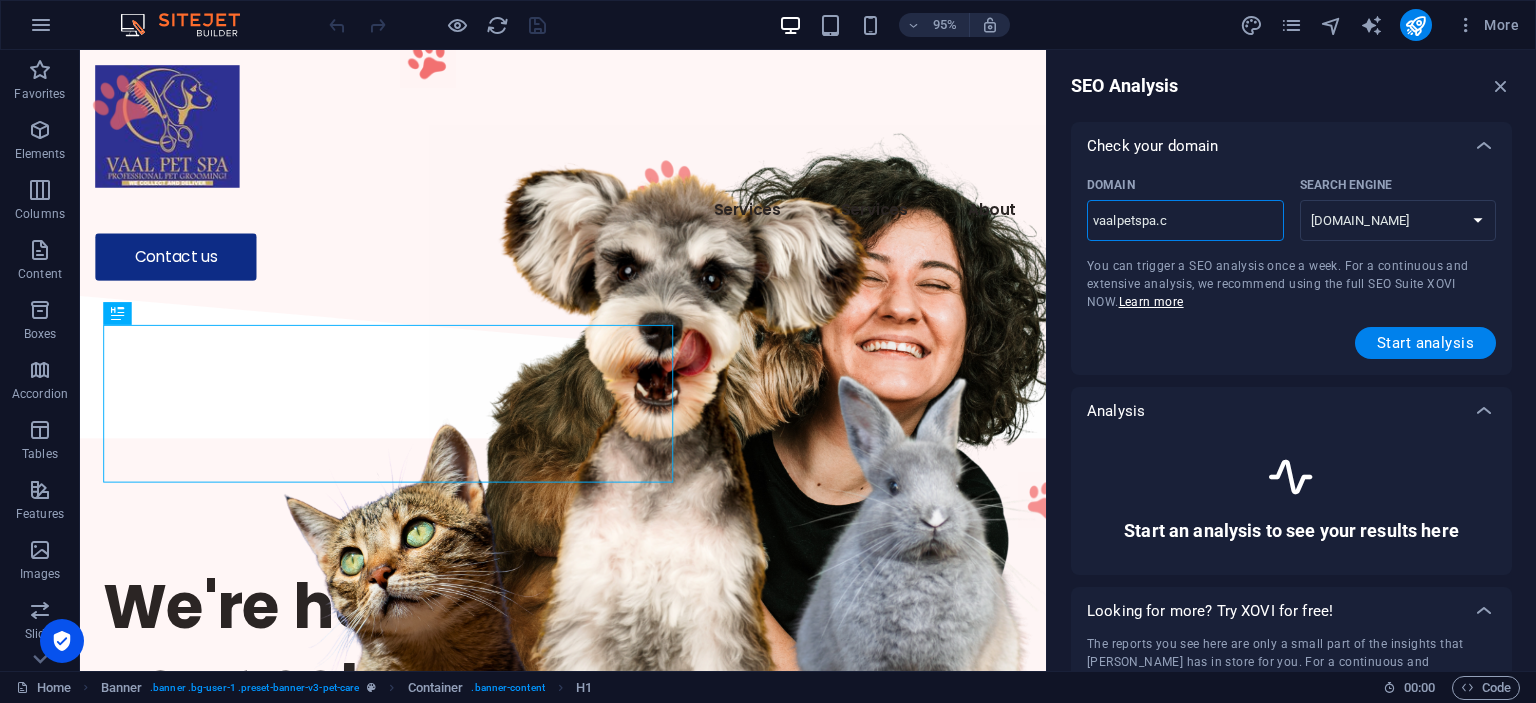 type on "[DOMAIN_NAME]" 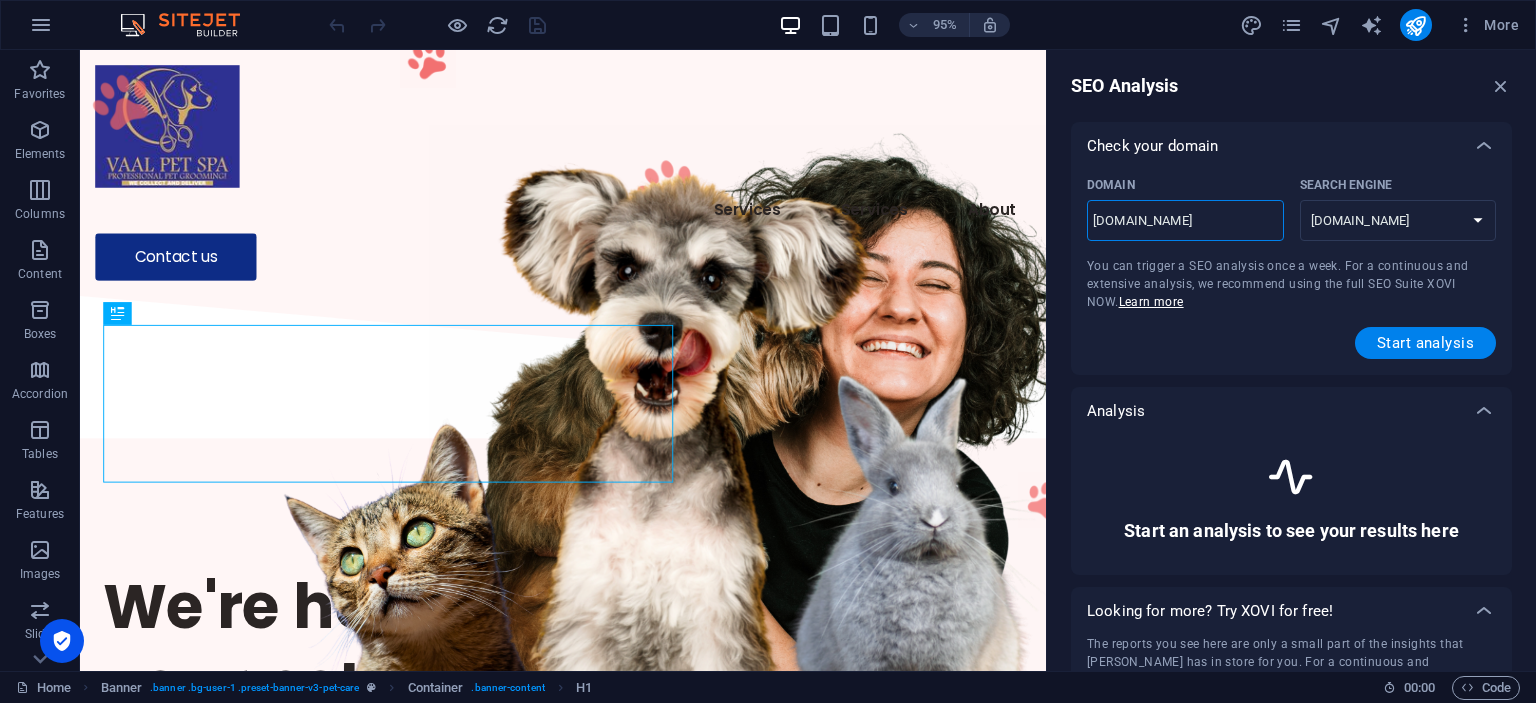 type on "[DOMAIN_NAME]." 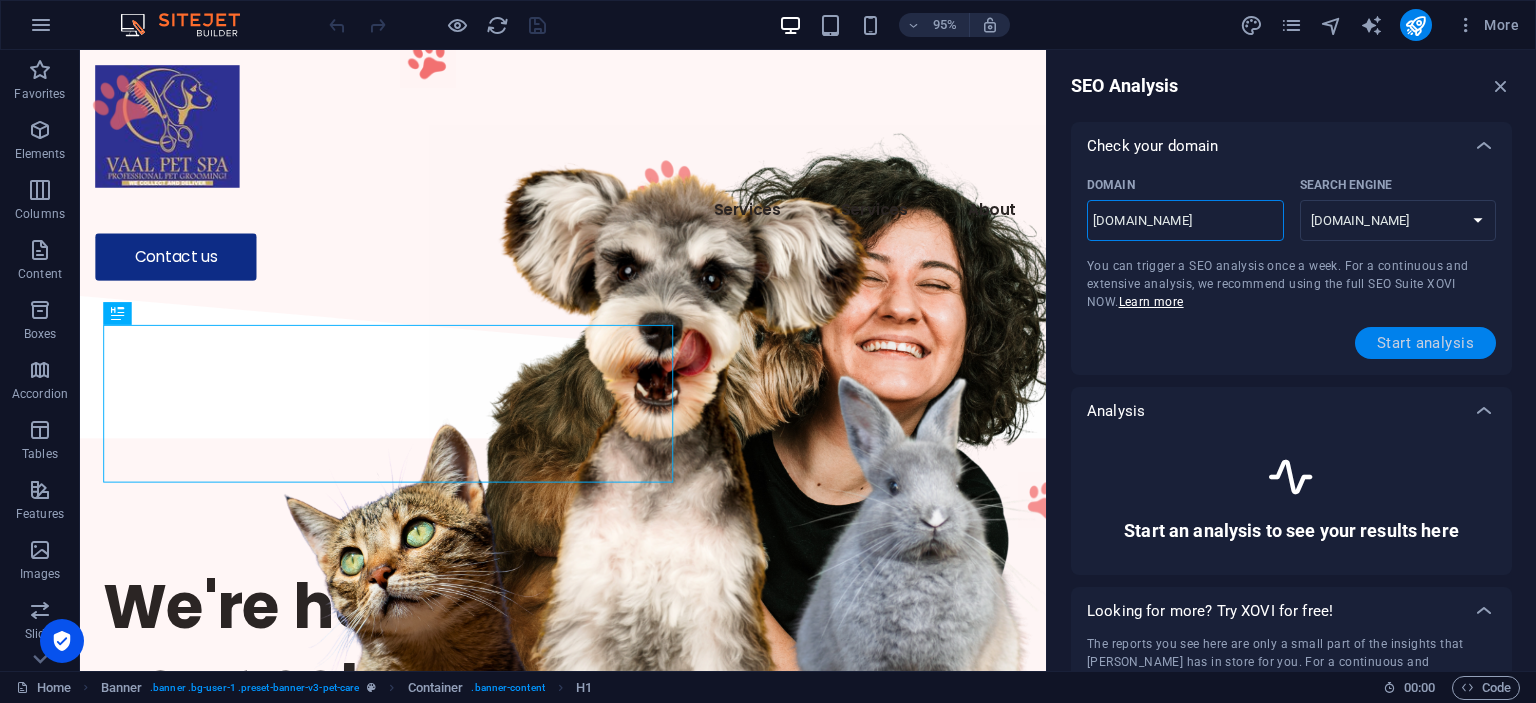 type on "[DOMAIN_NAME]" 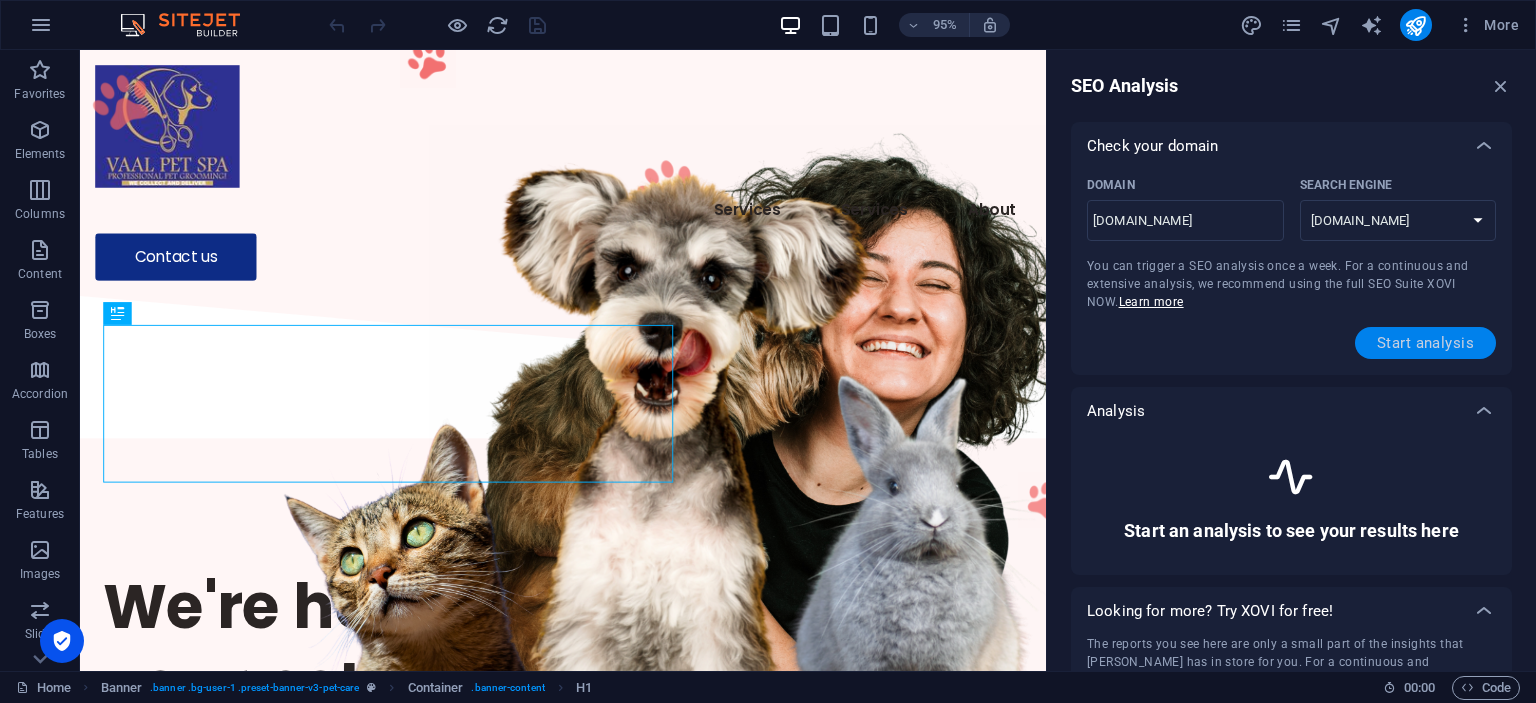 click on "Start analysis" at bounding box center (1425, 343) 